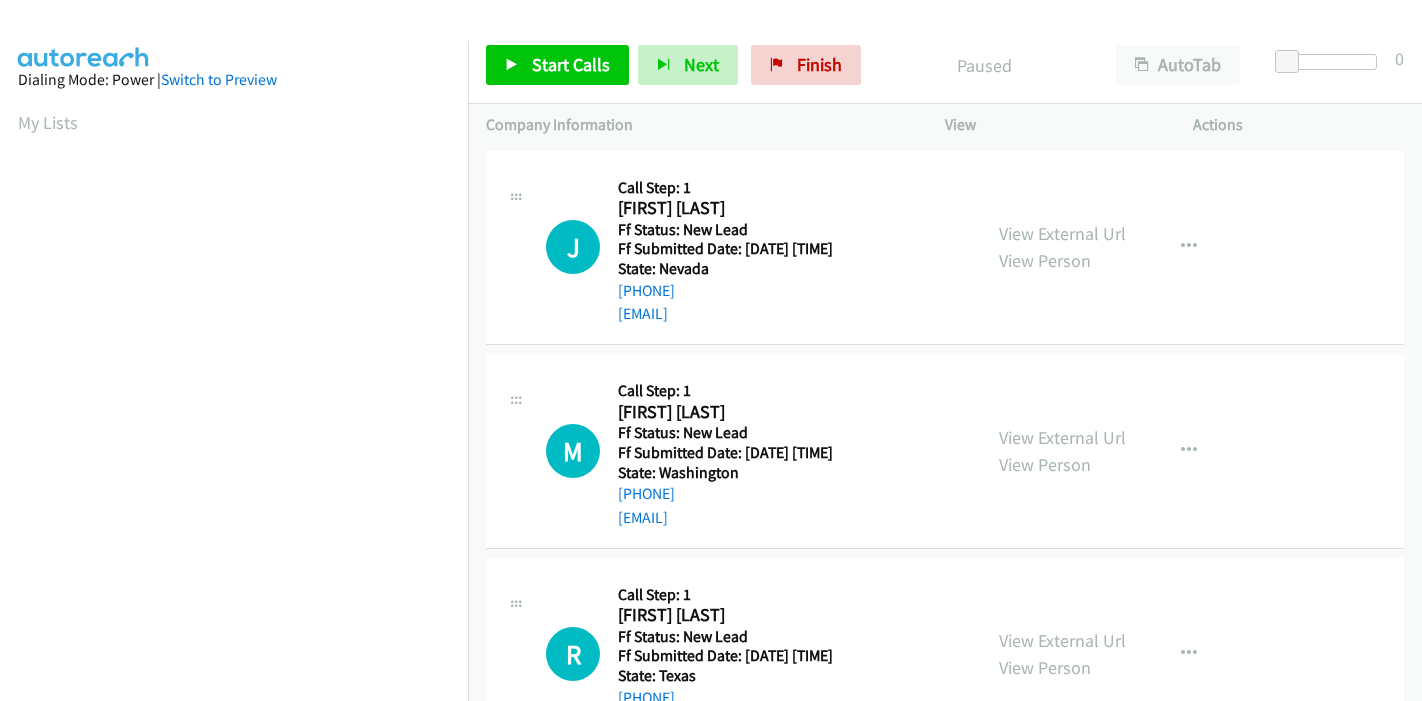 scroll, scrollTop: 0, scrollLeft: 0, axis: both 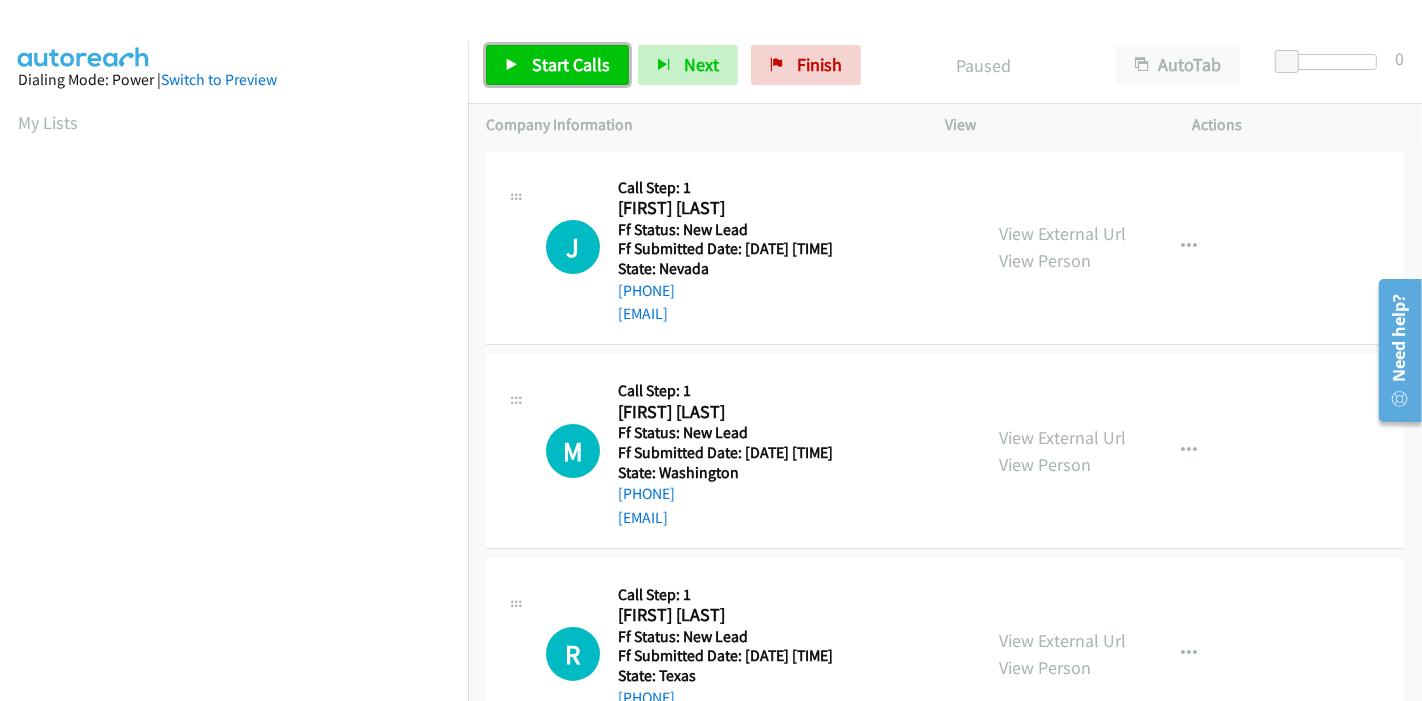 click on "Start Calls" at bounding box center [571, 64] 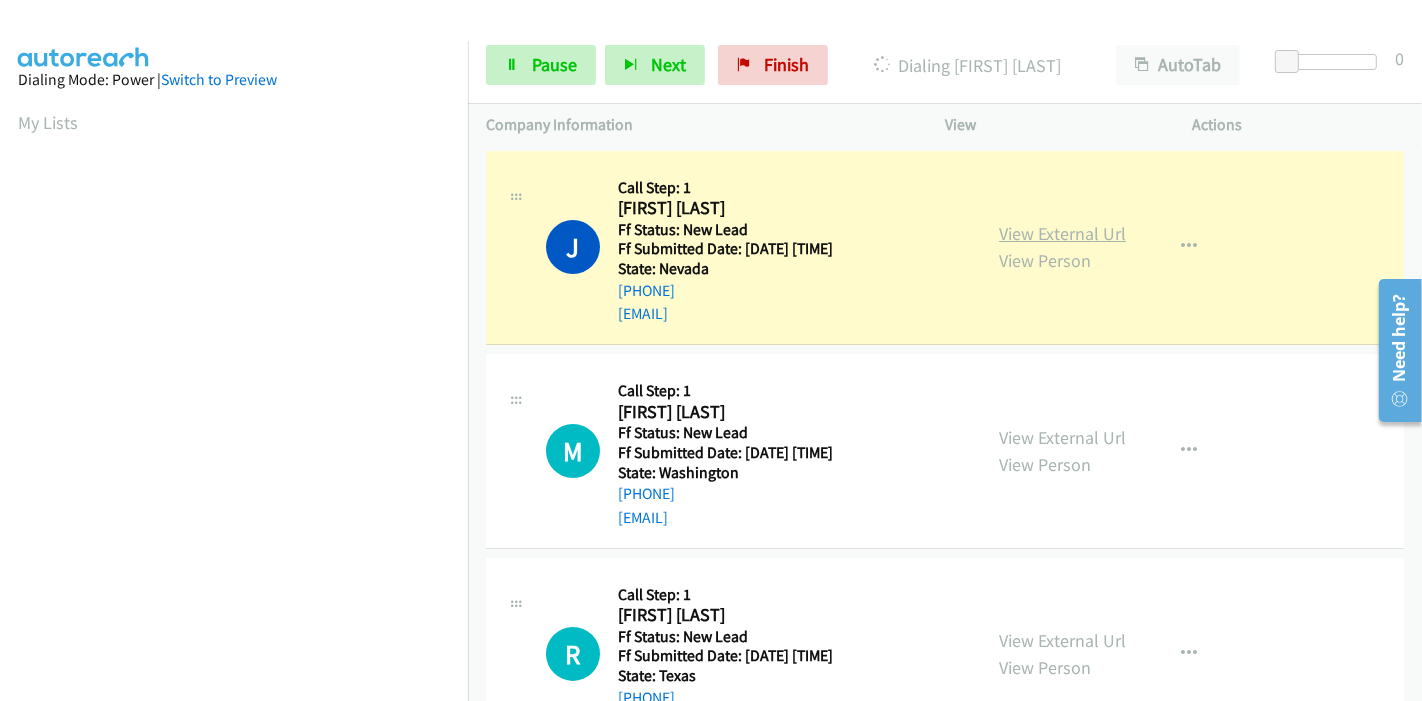 click on "View External Url" at bounding box center (1062, 233) 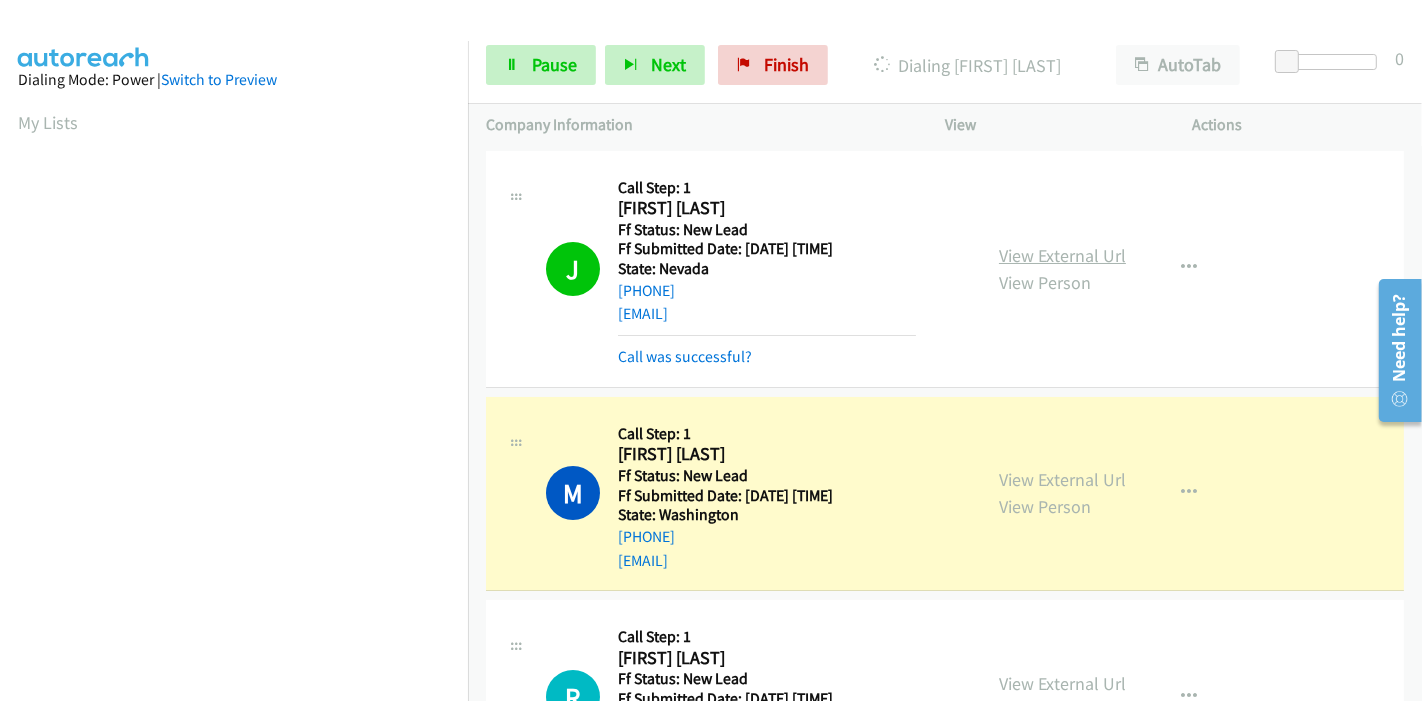 scroll, scrollTop: 422, scrollLeft: 0, axis: vertical 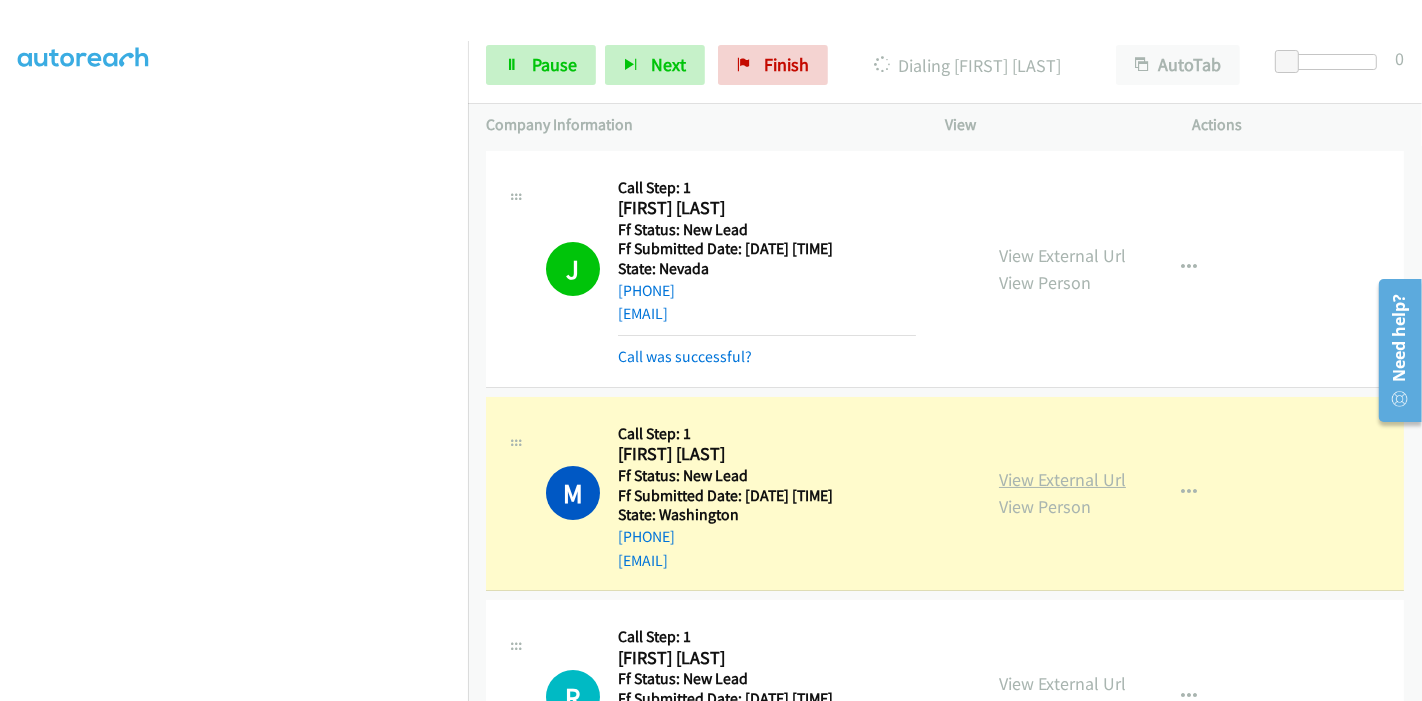 click on "View External Url" at bounding box center [1062, 479] 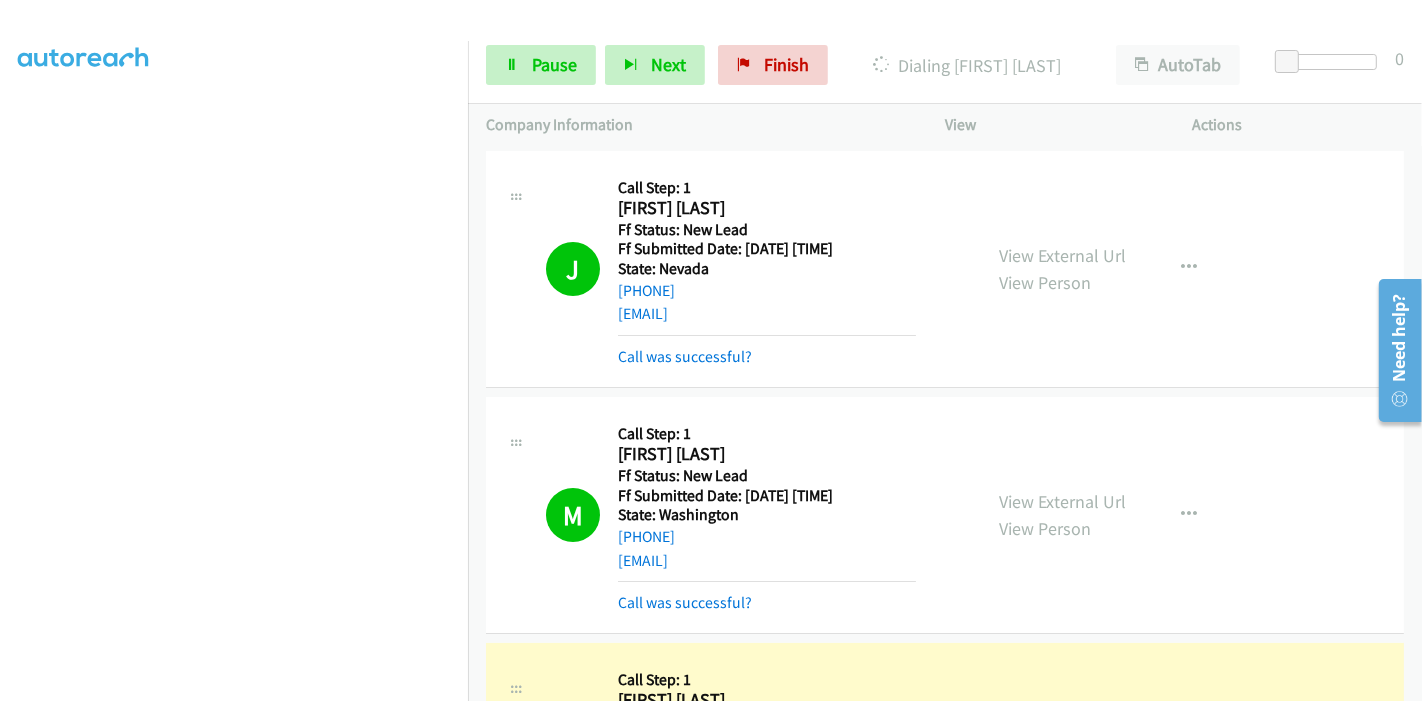 scroll, scrollTop: 0, scrollLeft: 0, axis: both 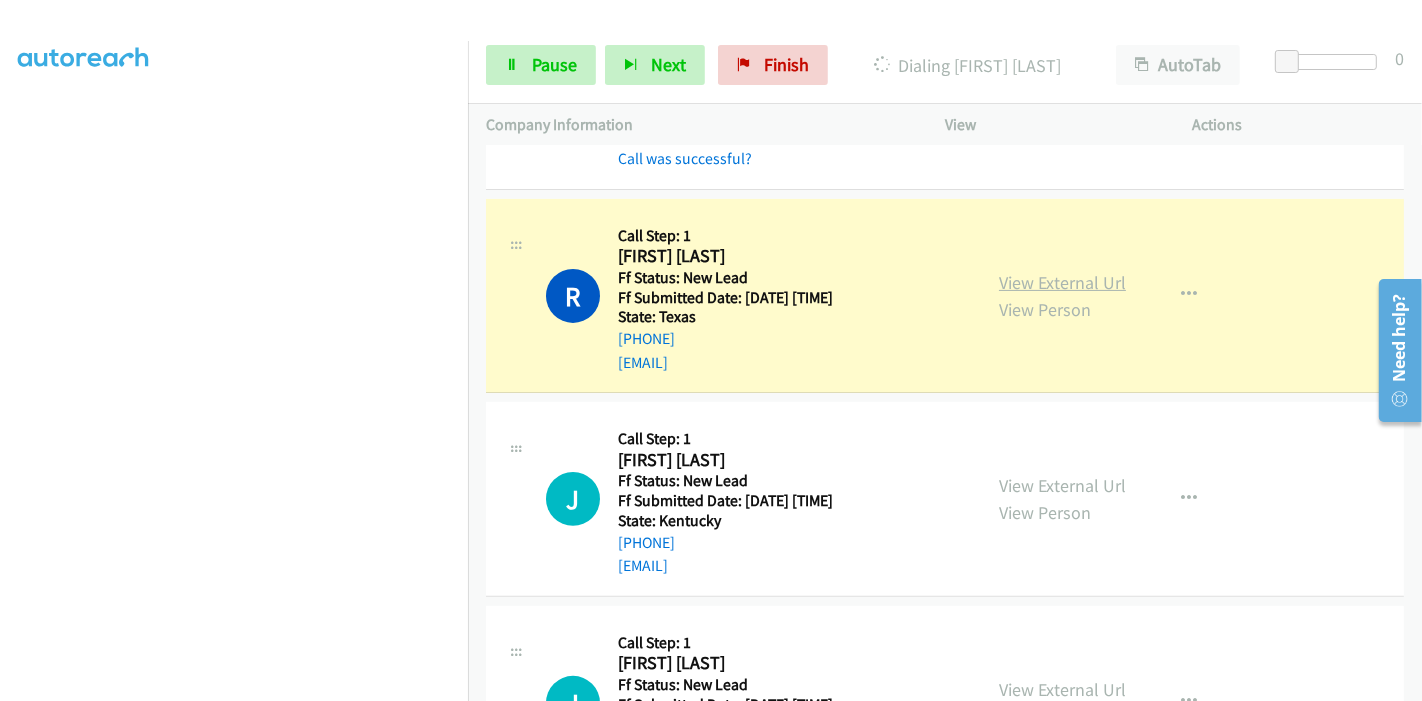 click on "View External Url" at bounding box center (1062, 282) 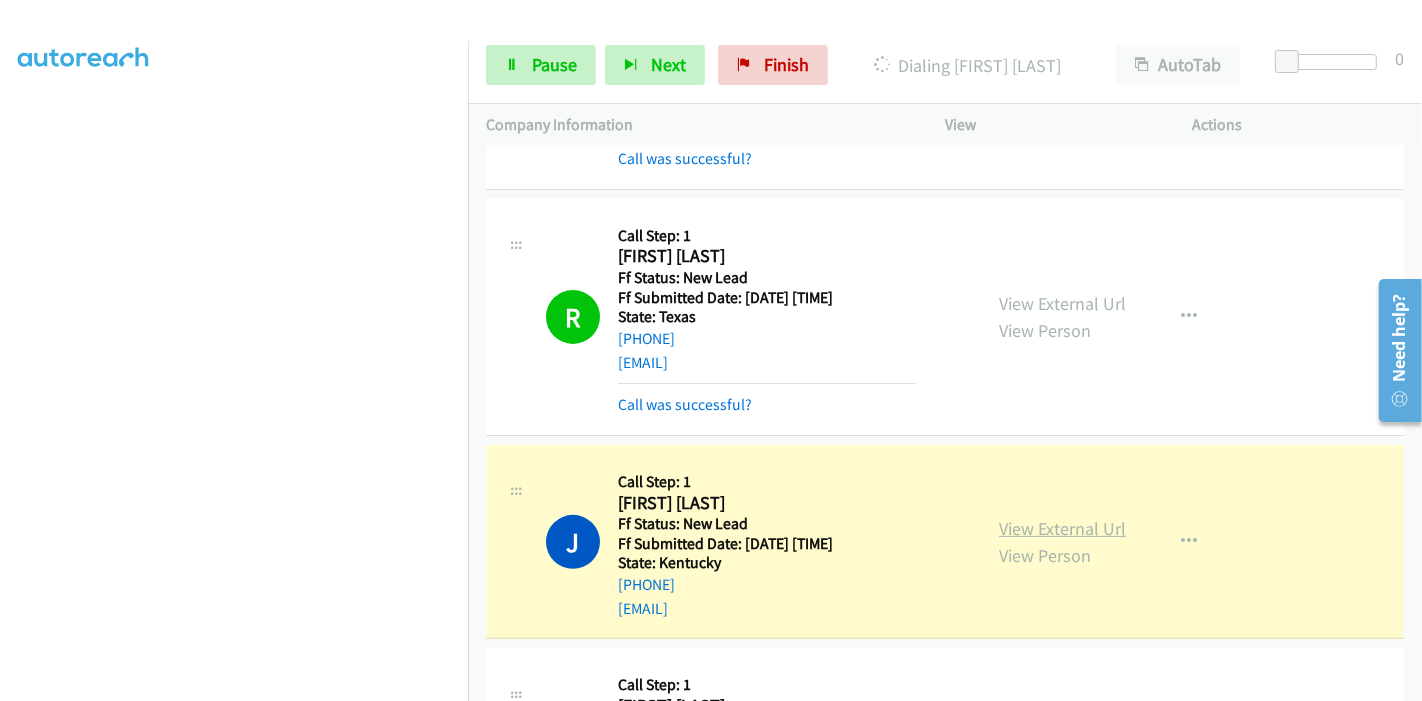 click on "View External Url" at bounding box center (1062, 528) 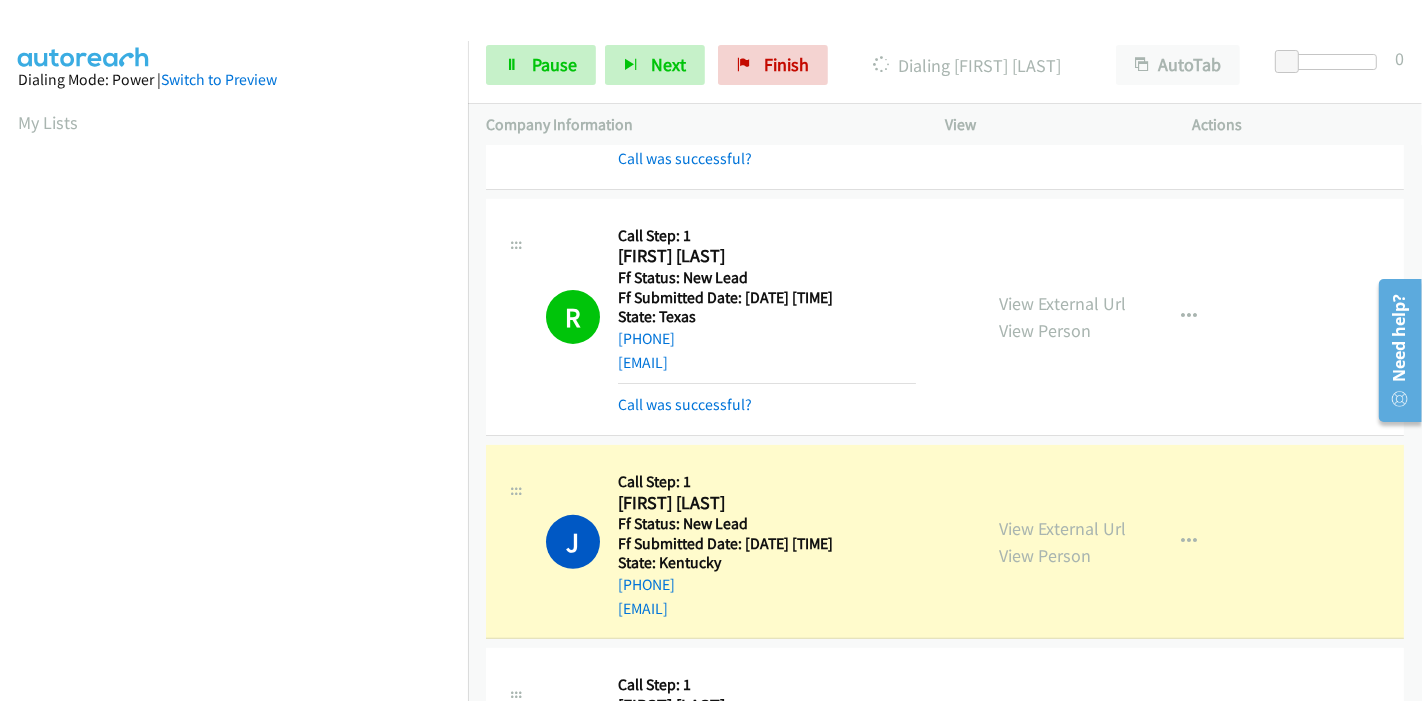 scroll, scrollTop: 422, scrollLeft: 0, axis: vertical 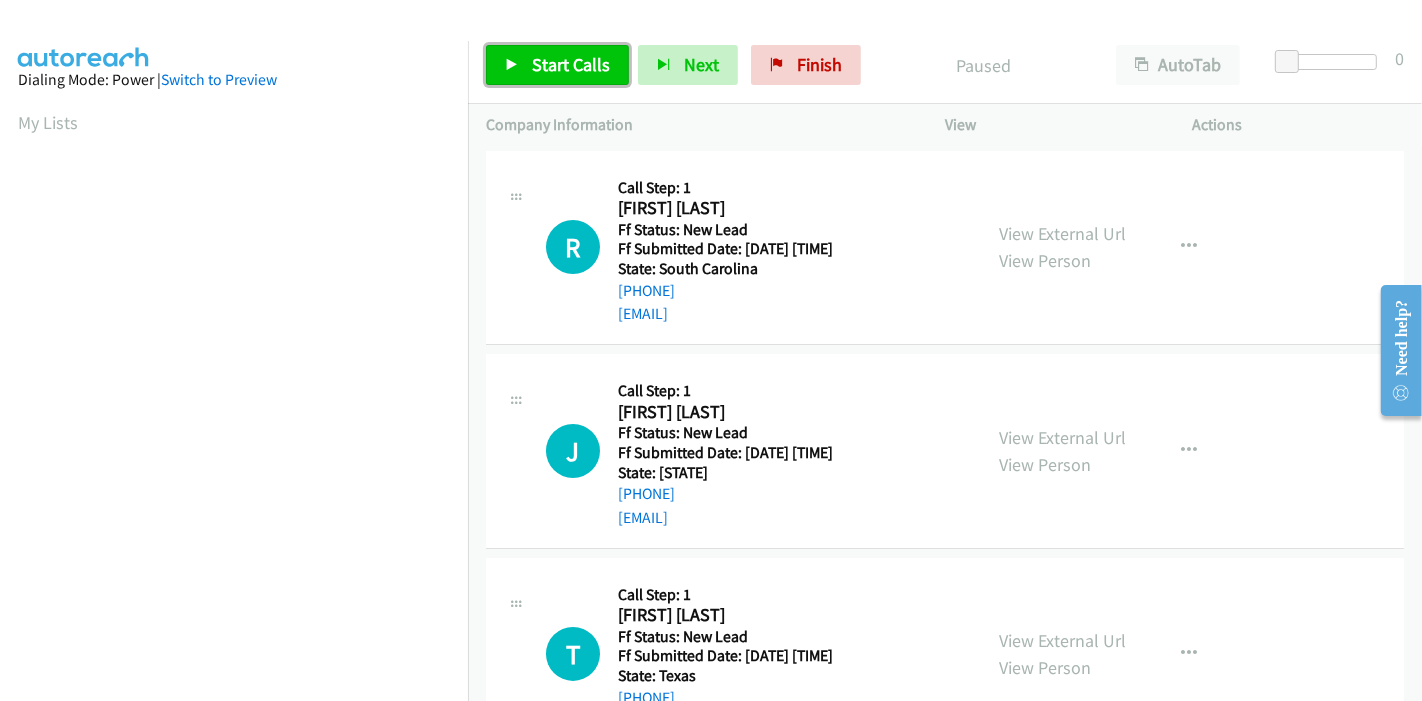 click on "Start Calls" at bounding box center [557, 65] 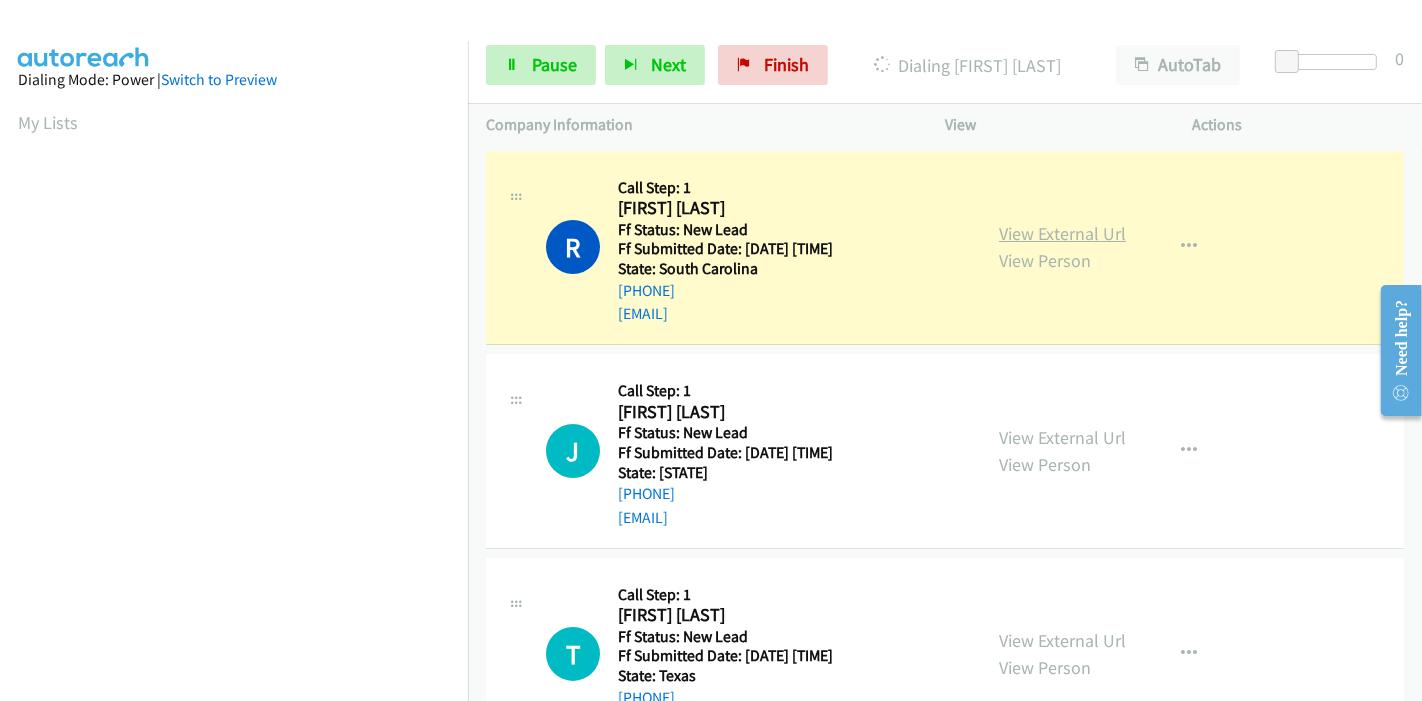click on "View External Url" at bounding box center (1062, 233) 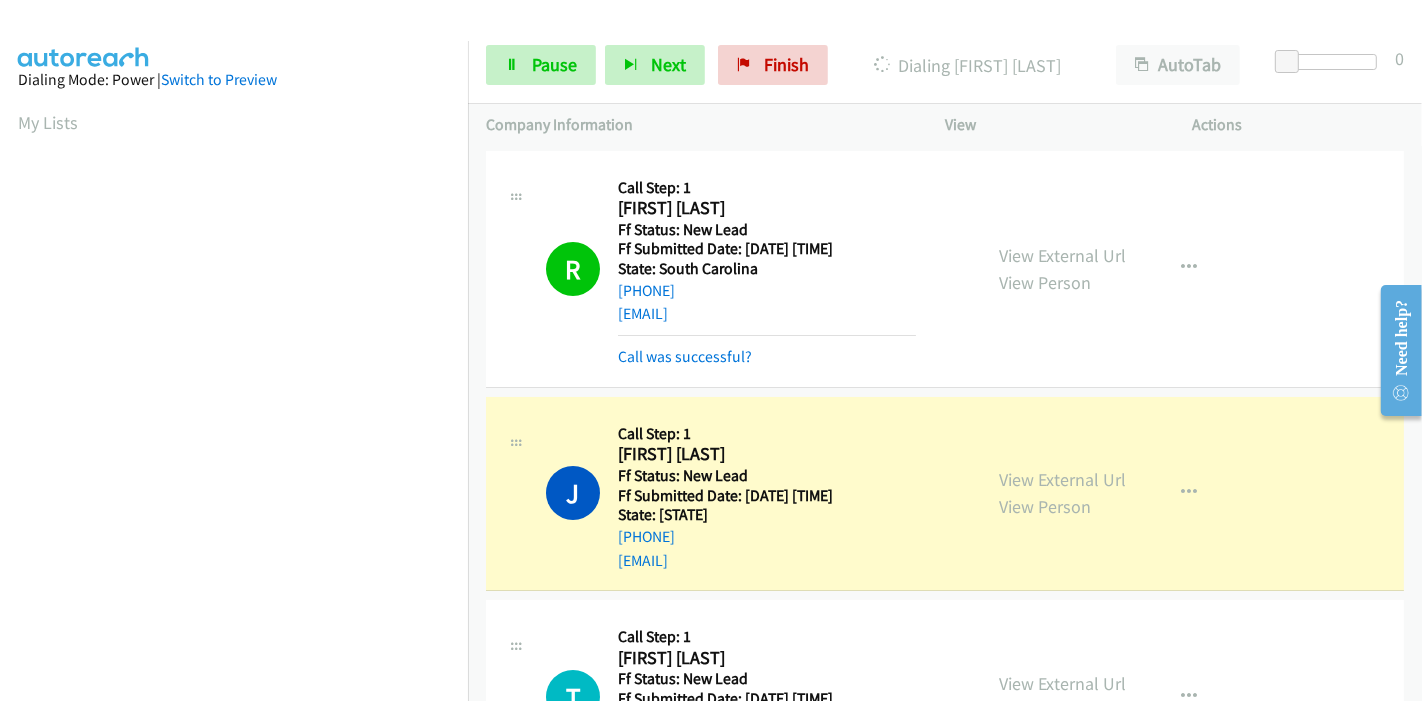 scroll, scrollTop: 422, scrollLeft: 0, axis: vertical 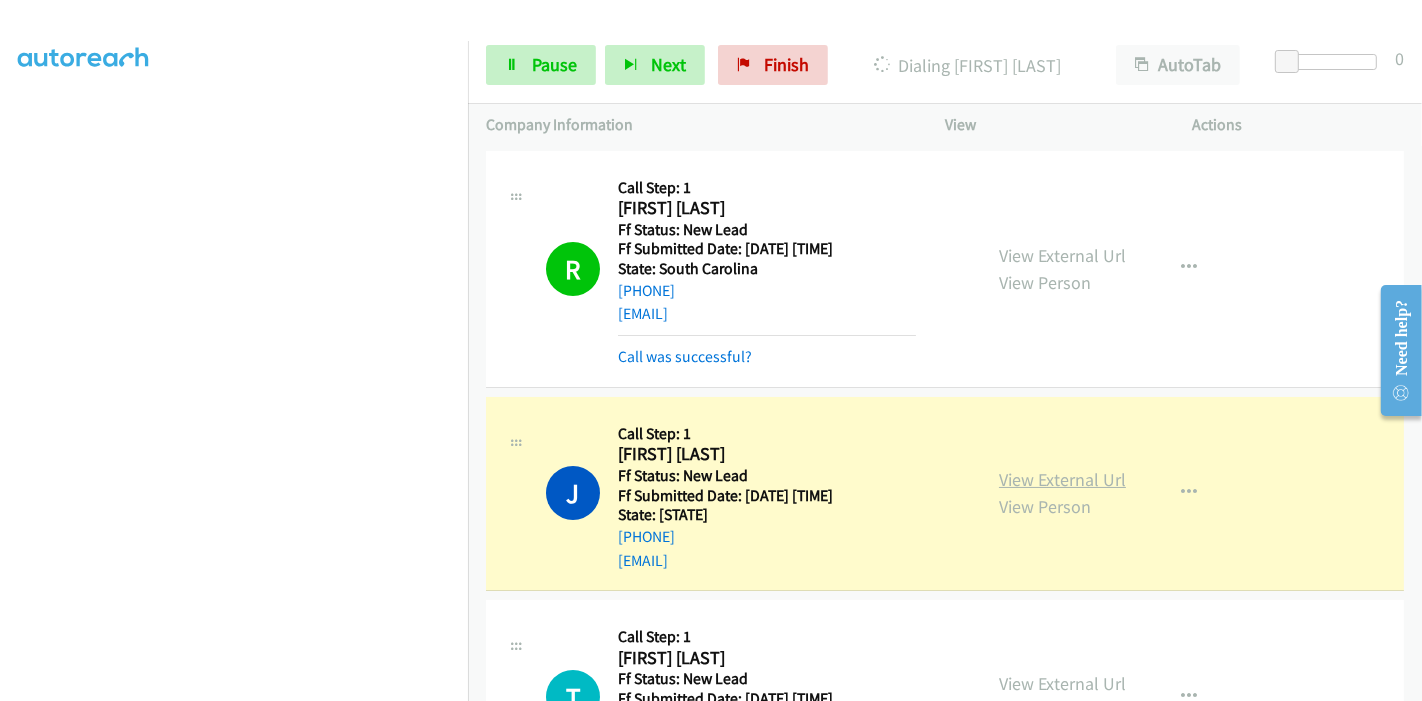 click on "View External Url" at bounding box center (1062, 479) 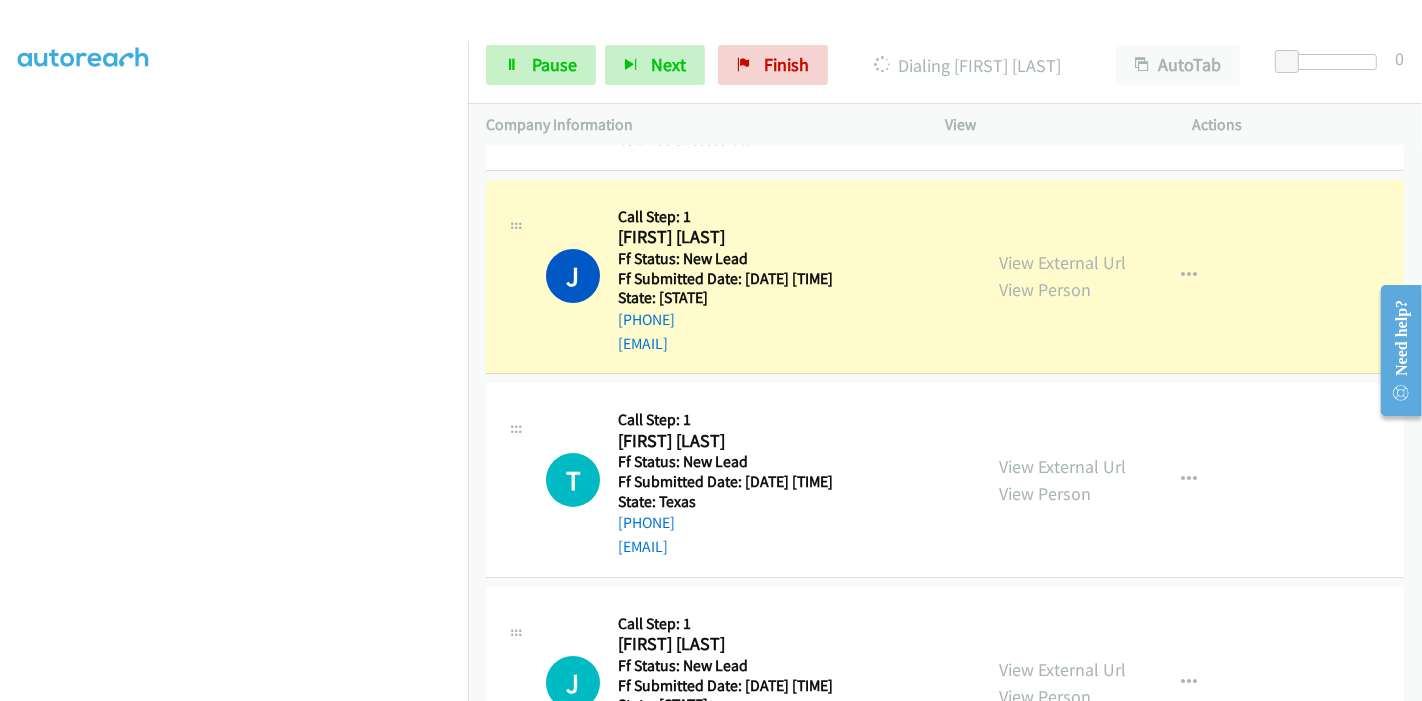 scroll, scrollTop: 222, scrollLeft: 0, axis: vertical 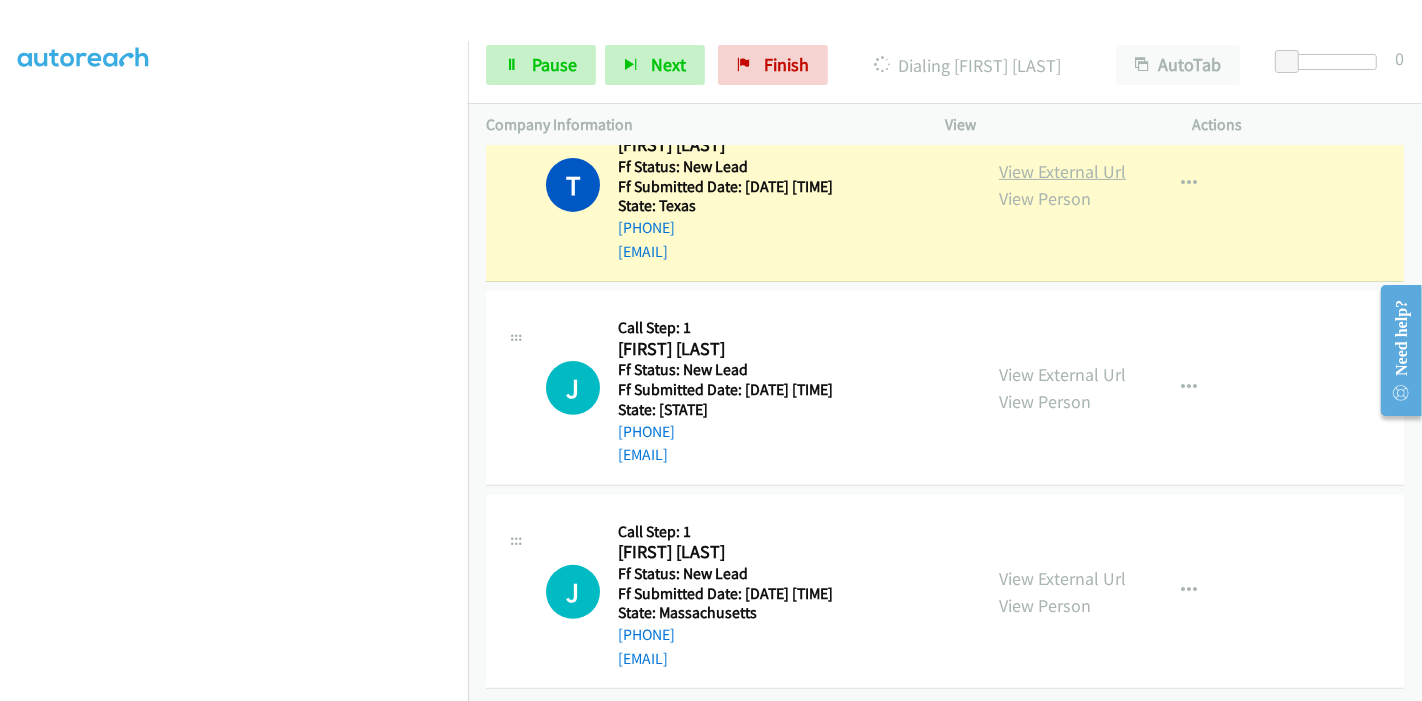 click on "View External Url" at bounding box center [1062, 171] 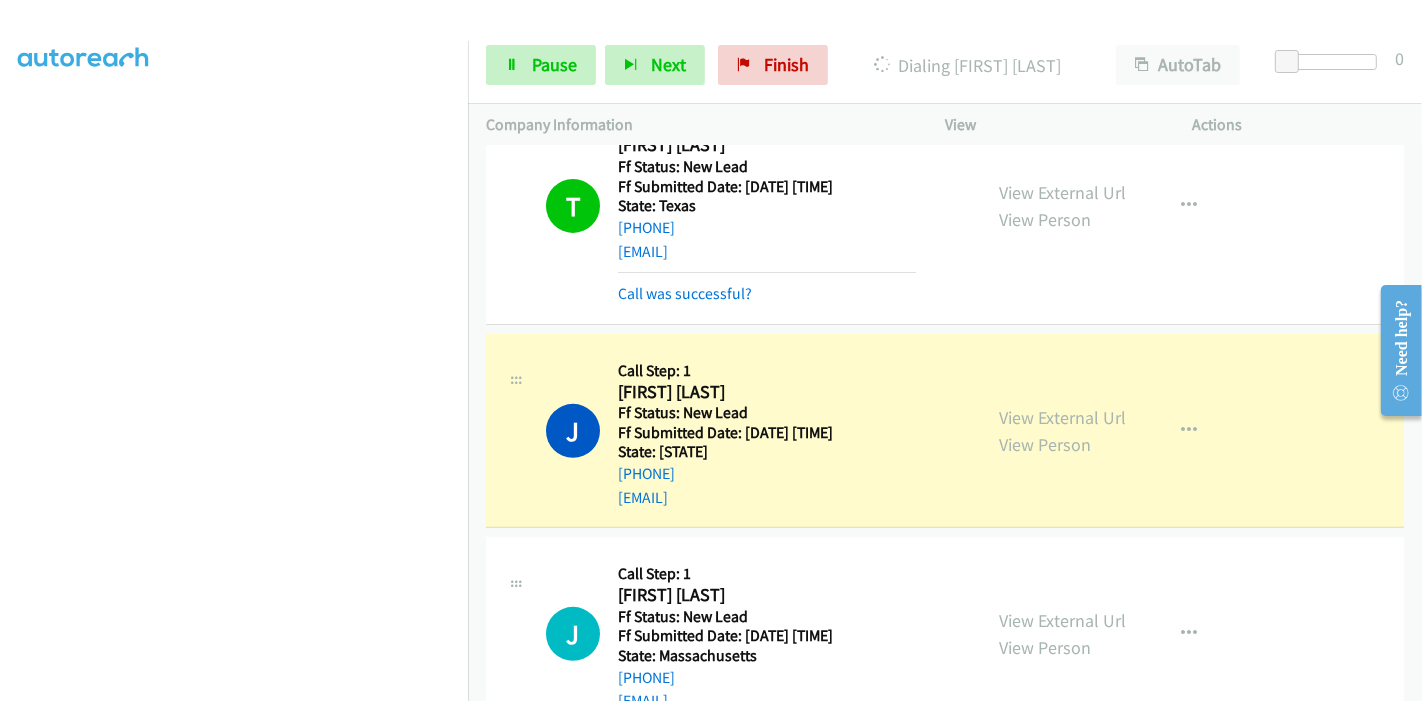 scroll, scrollTop: 777, scrollLeft: 0, axis: vertical 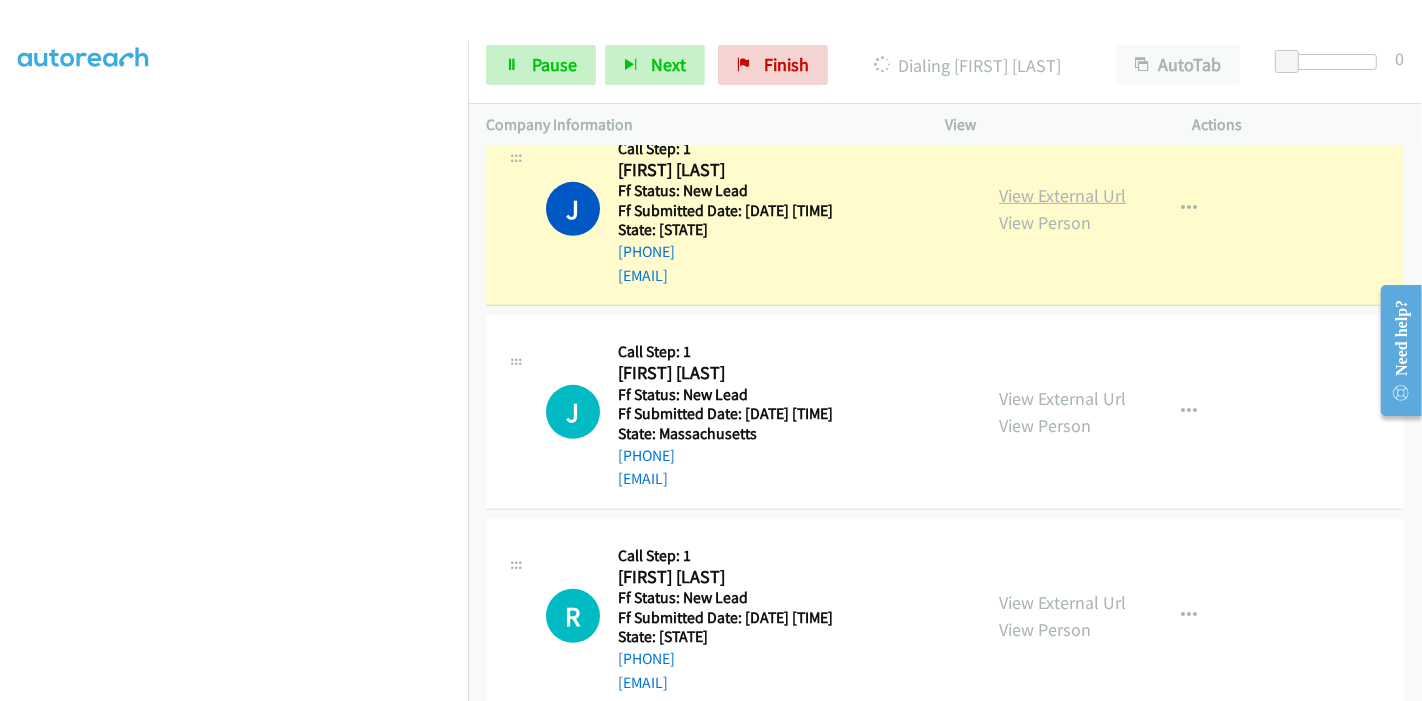 click on "View External Url" at bounding box center (1062, 195) 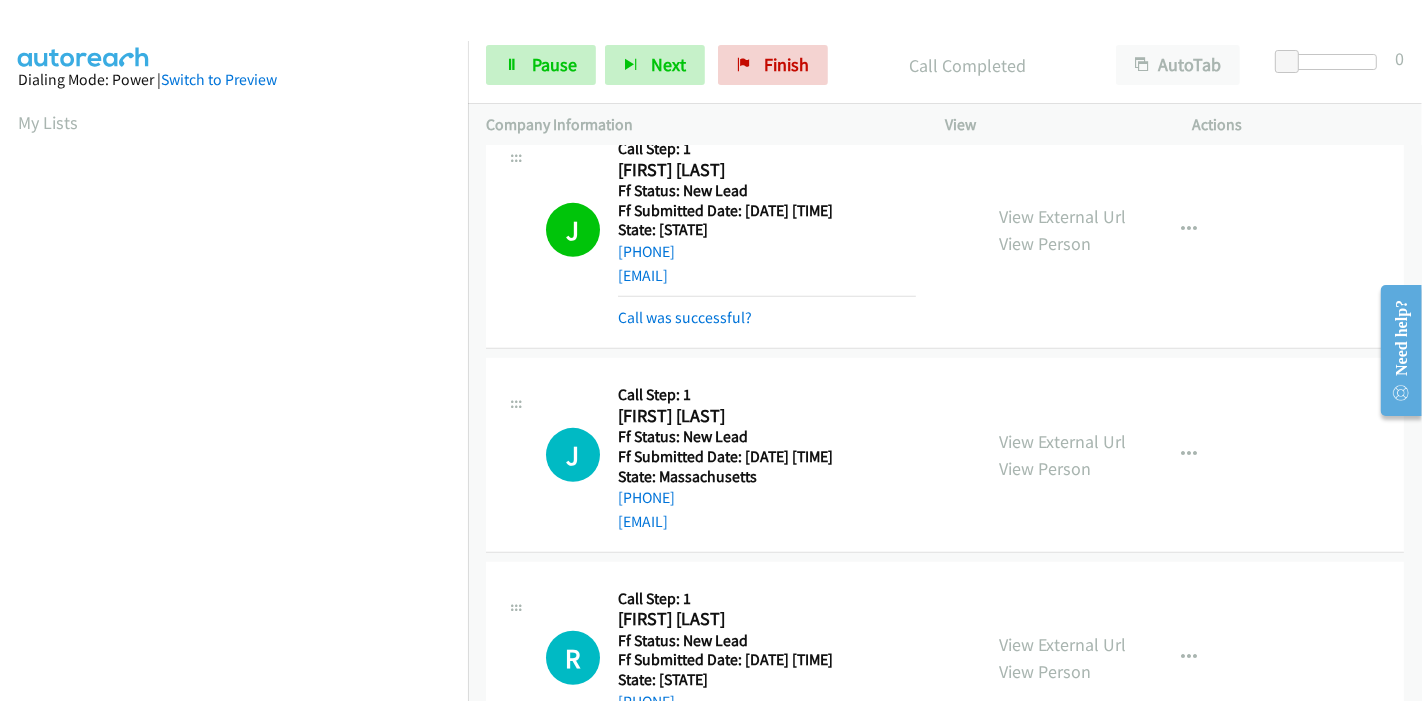 scroll, scrollTop: 422, scrollLeft: 0, axis: vertical 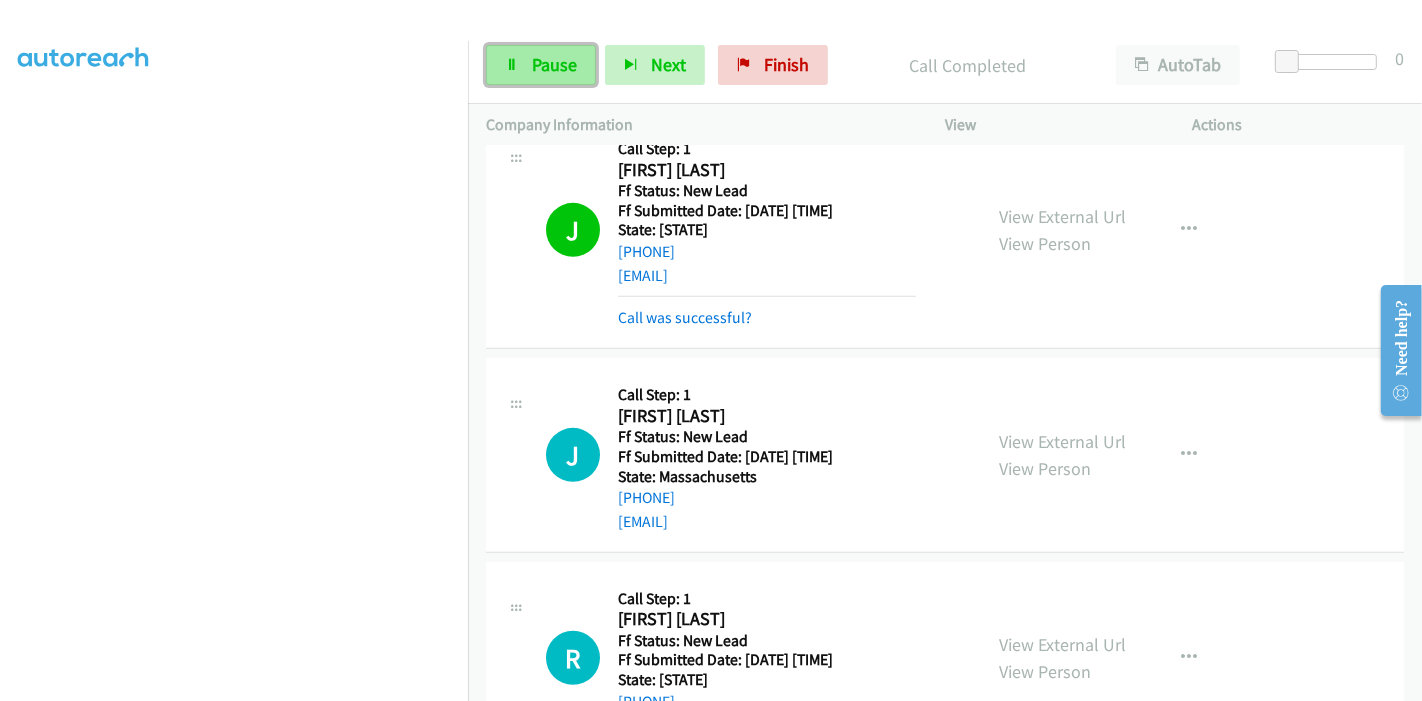 click on "Pause" at bounding box center [554, 64] 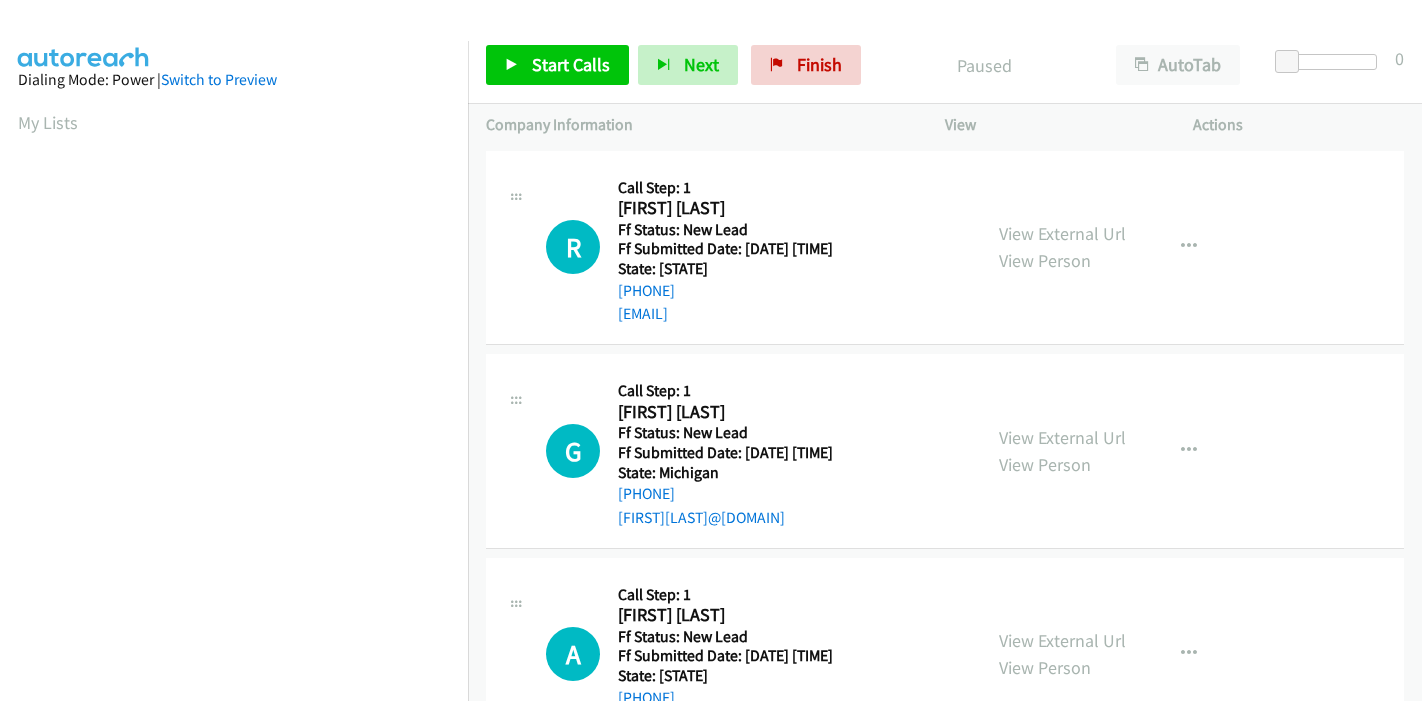 scroll, scrollTop: 0, scrollLeft: 0, axis: both 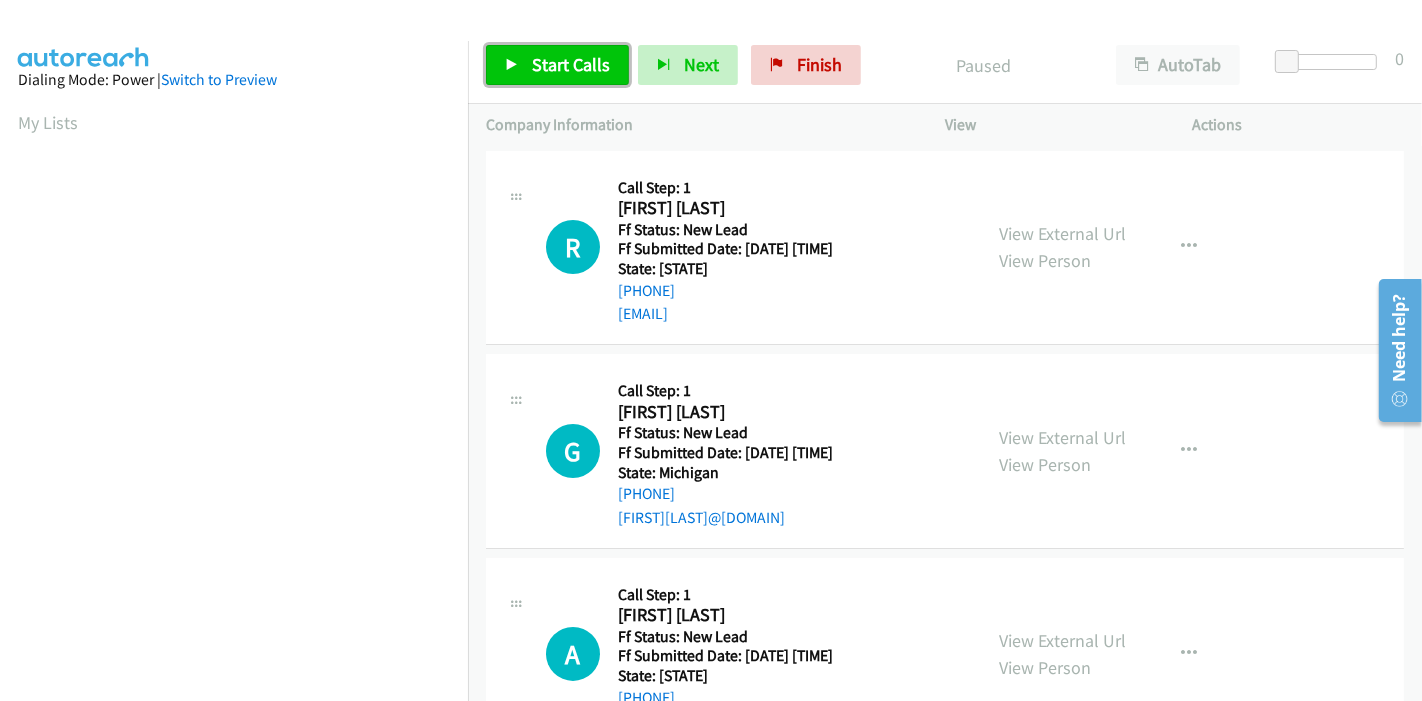 click on "Start Calls" at bounding box center [571, 64] 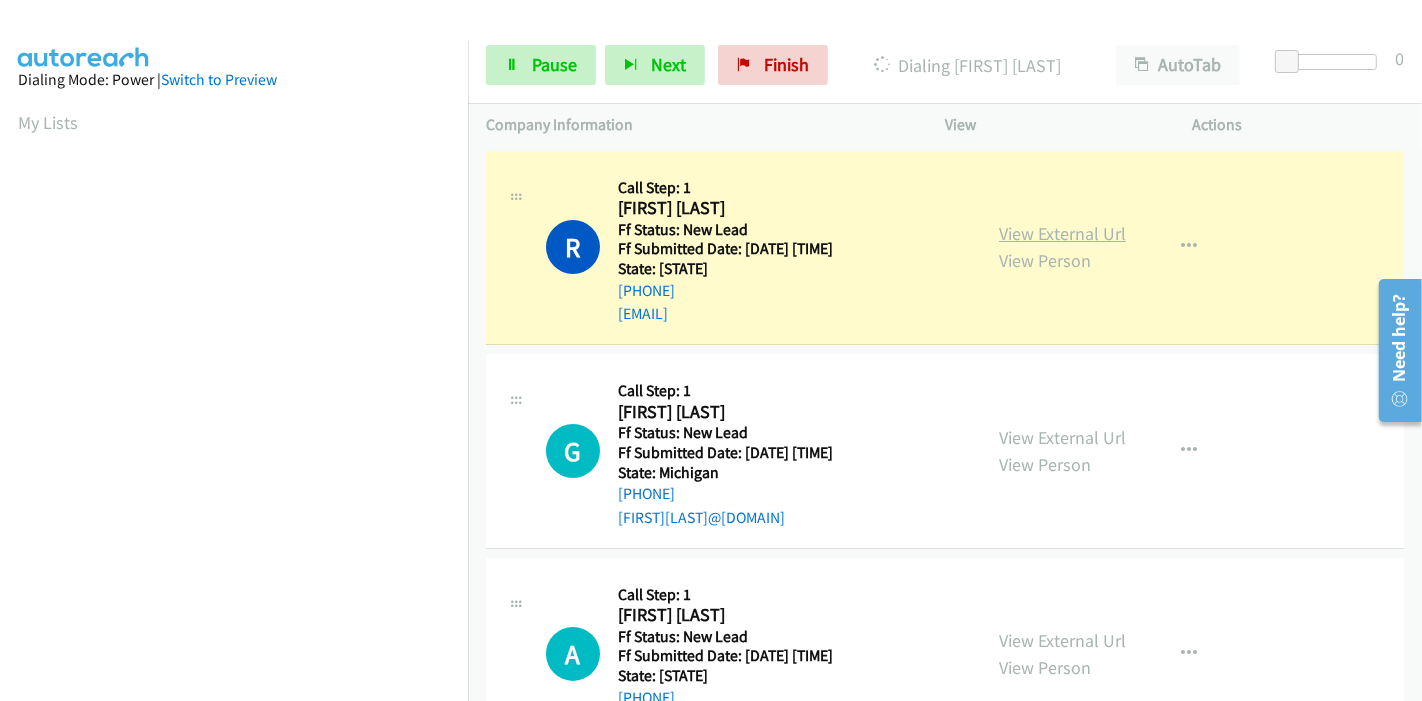 click on "View External Url" at bounding box center [1062, 233] 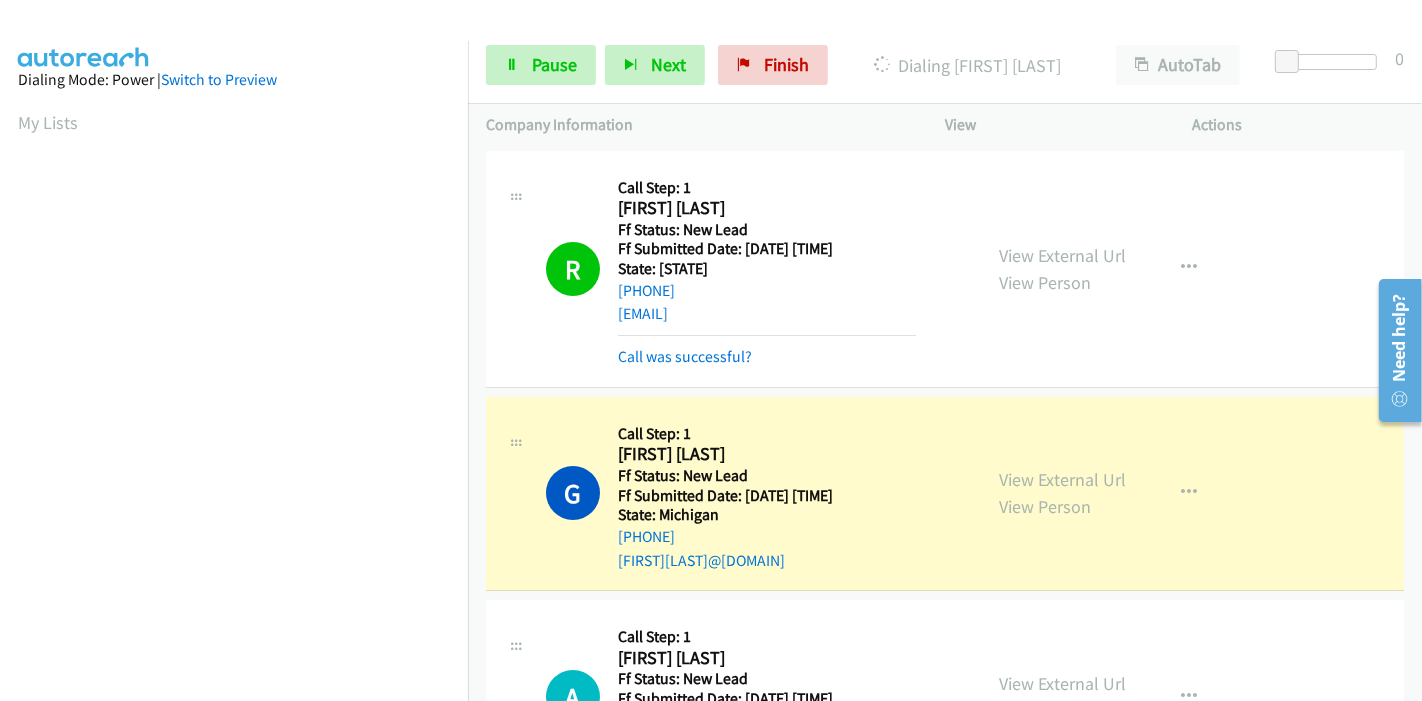 scroll, scrollTop: 422, scrollLeft: 0, axis: vertical 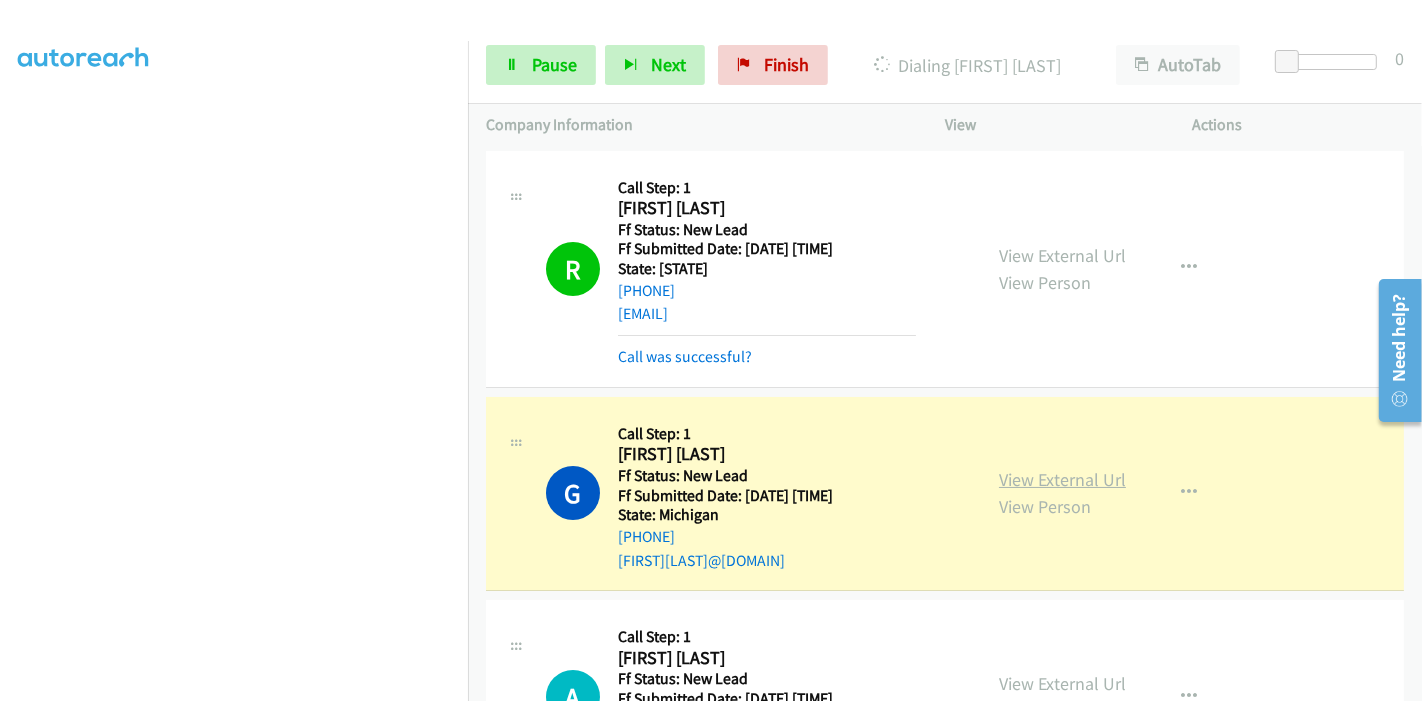 click on "View External Url" at bounding box center [1062, 479] 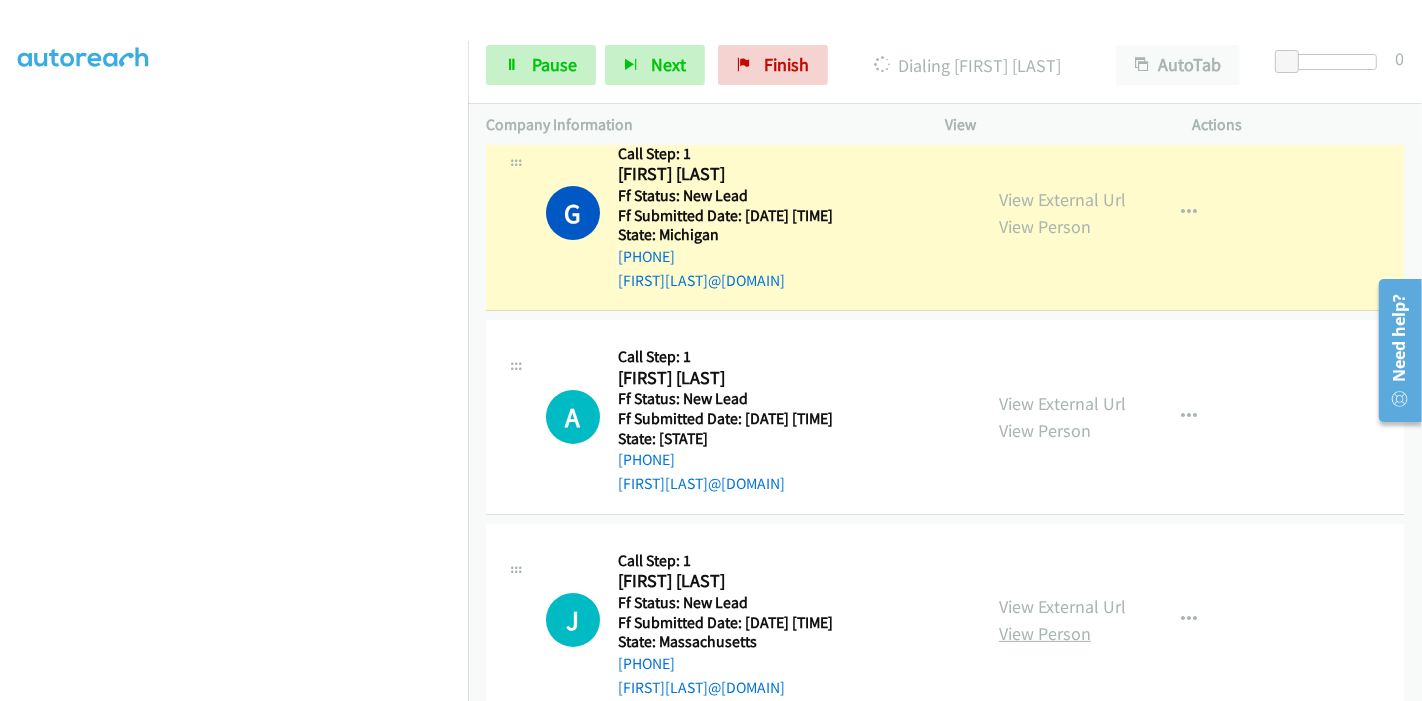 scroll, scrollTop: 326, scrollLeft: 0, axis: vertical 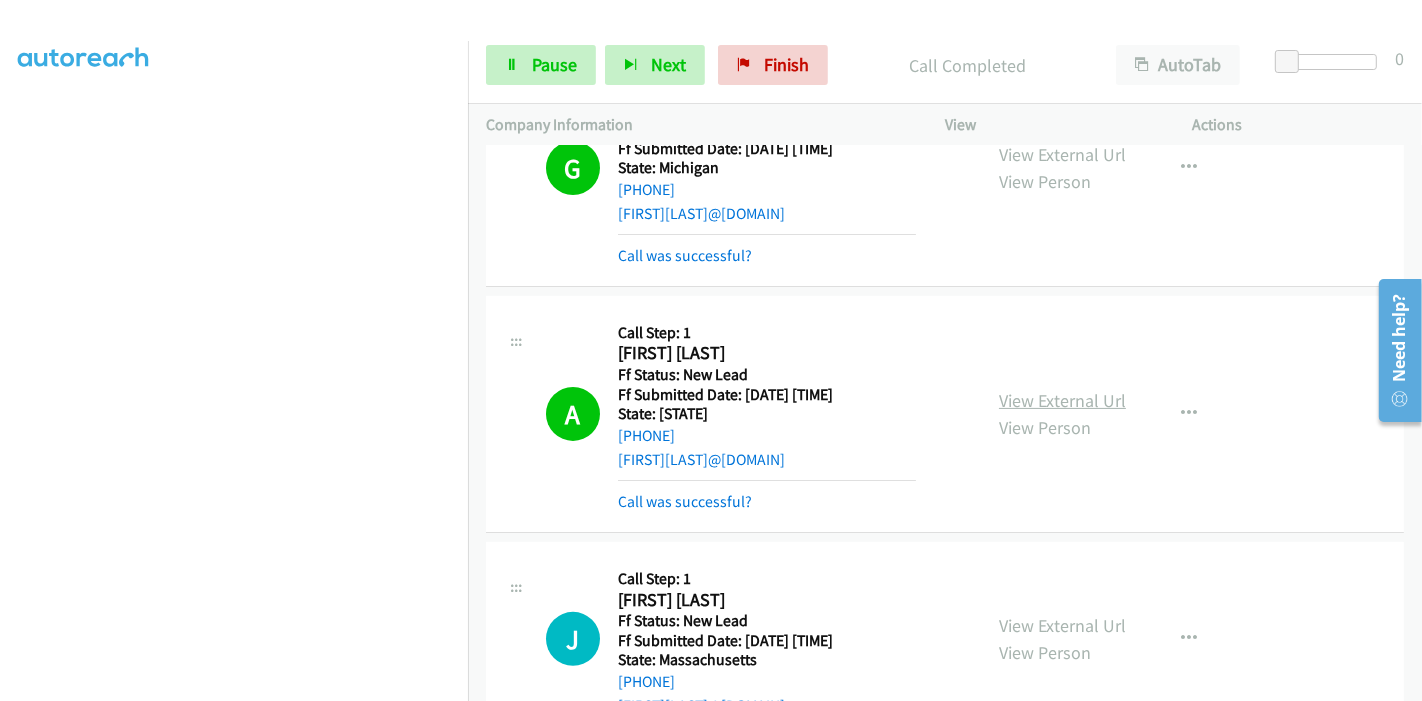 click on "View External Url" at bounding box center [1062, 400] 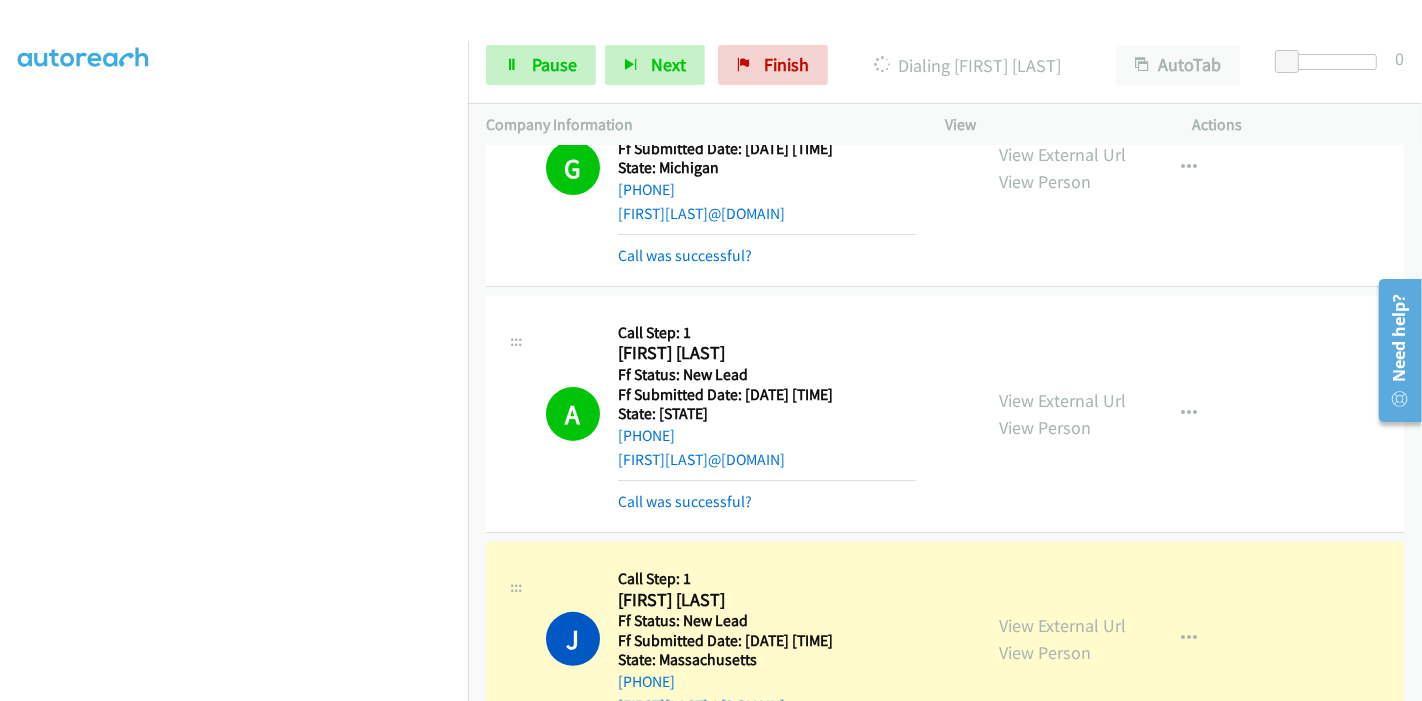 scroll, scrollTop: 0, scrollLeft: 0, axis: both 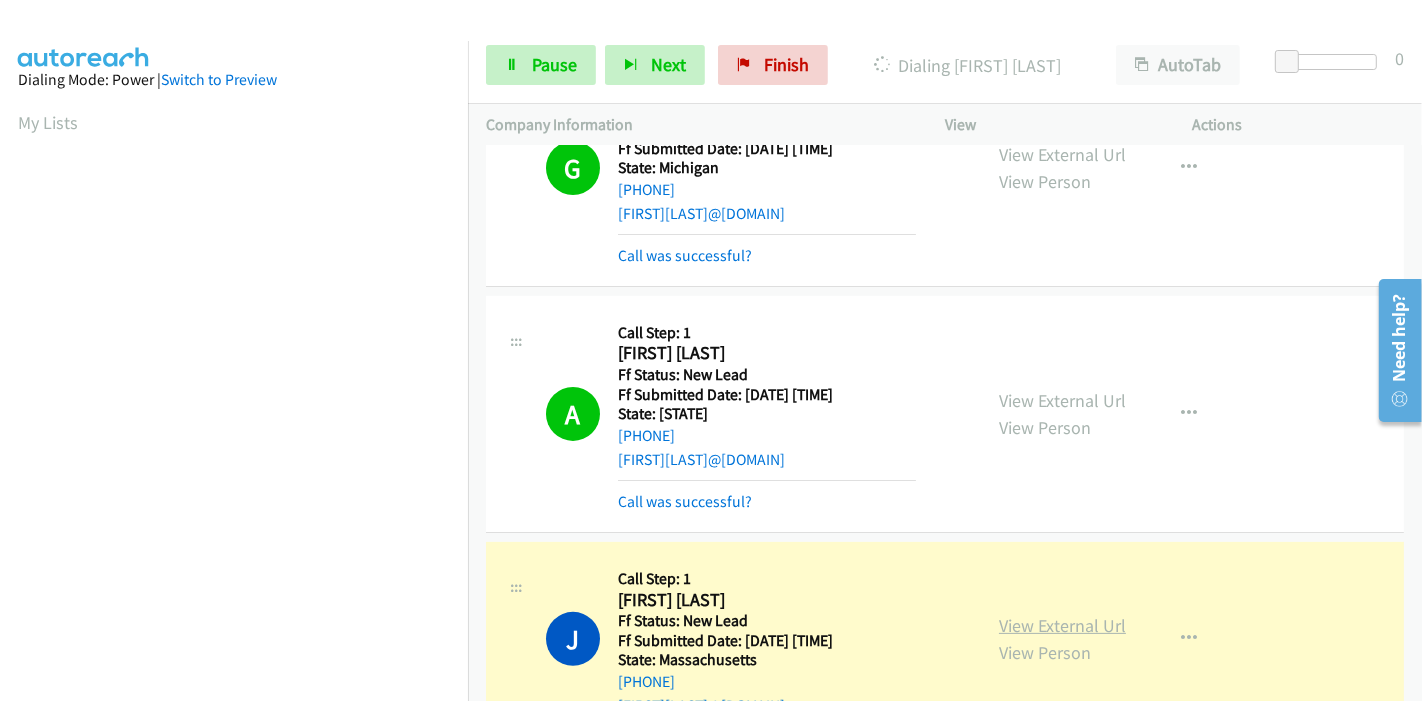 click on "View External Url" at bounding box center [1062, 625] 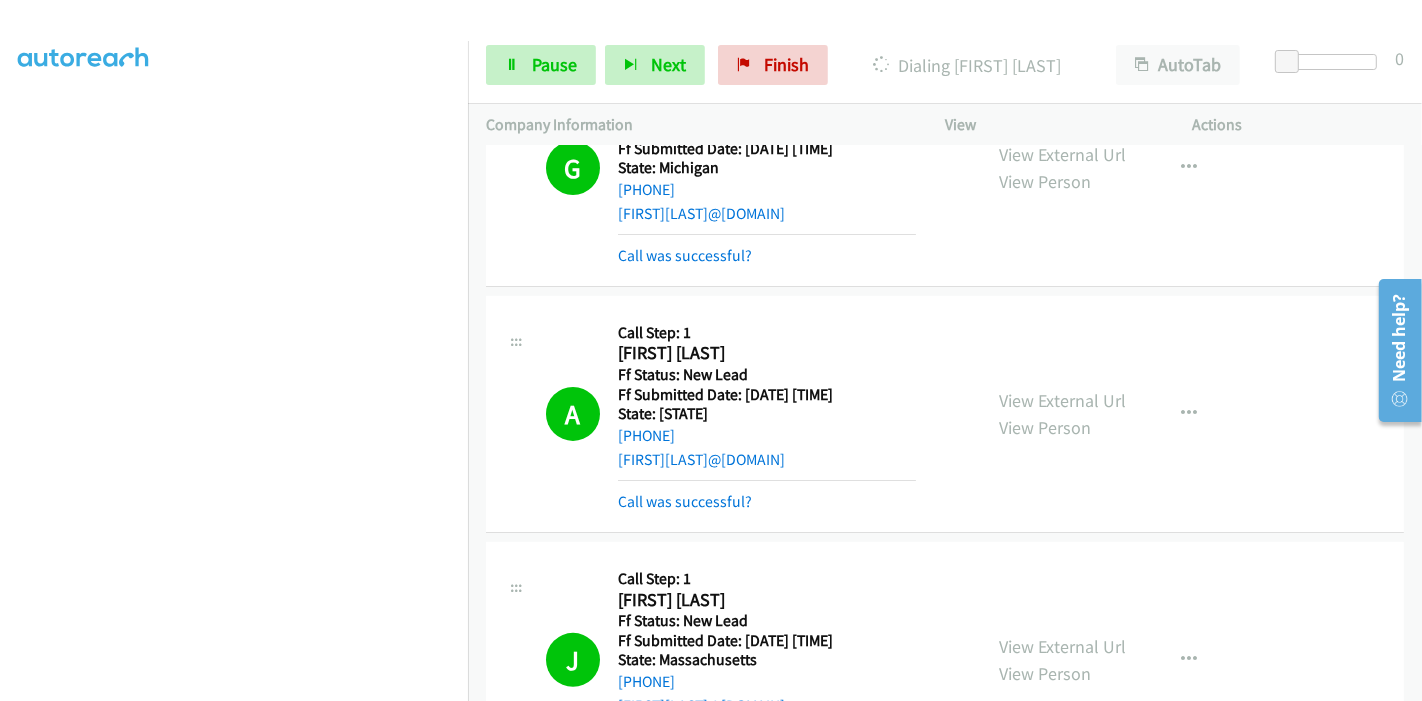 scroll, scrollTop: 0, scrollLeft: 0, axis: both 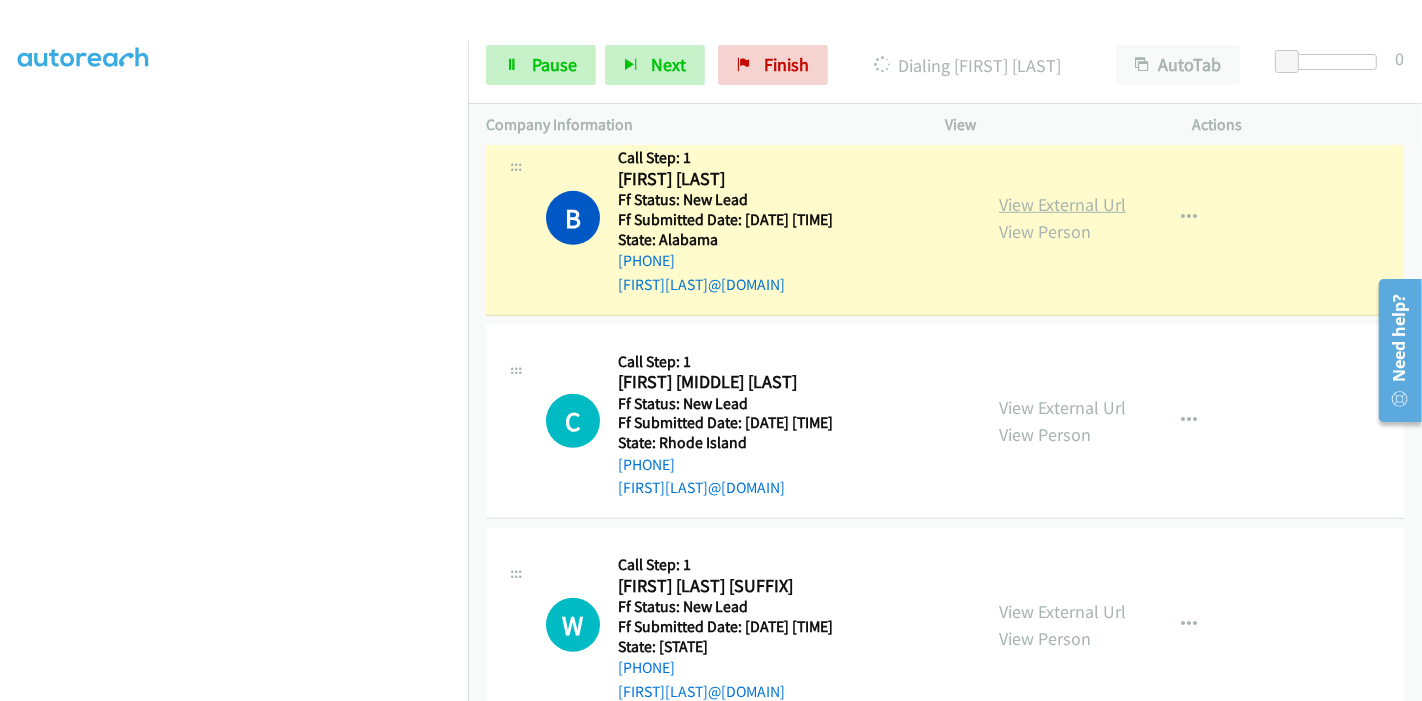 click on "View External Url" at bounding box center (1062, 204) 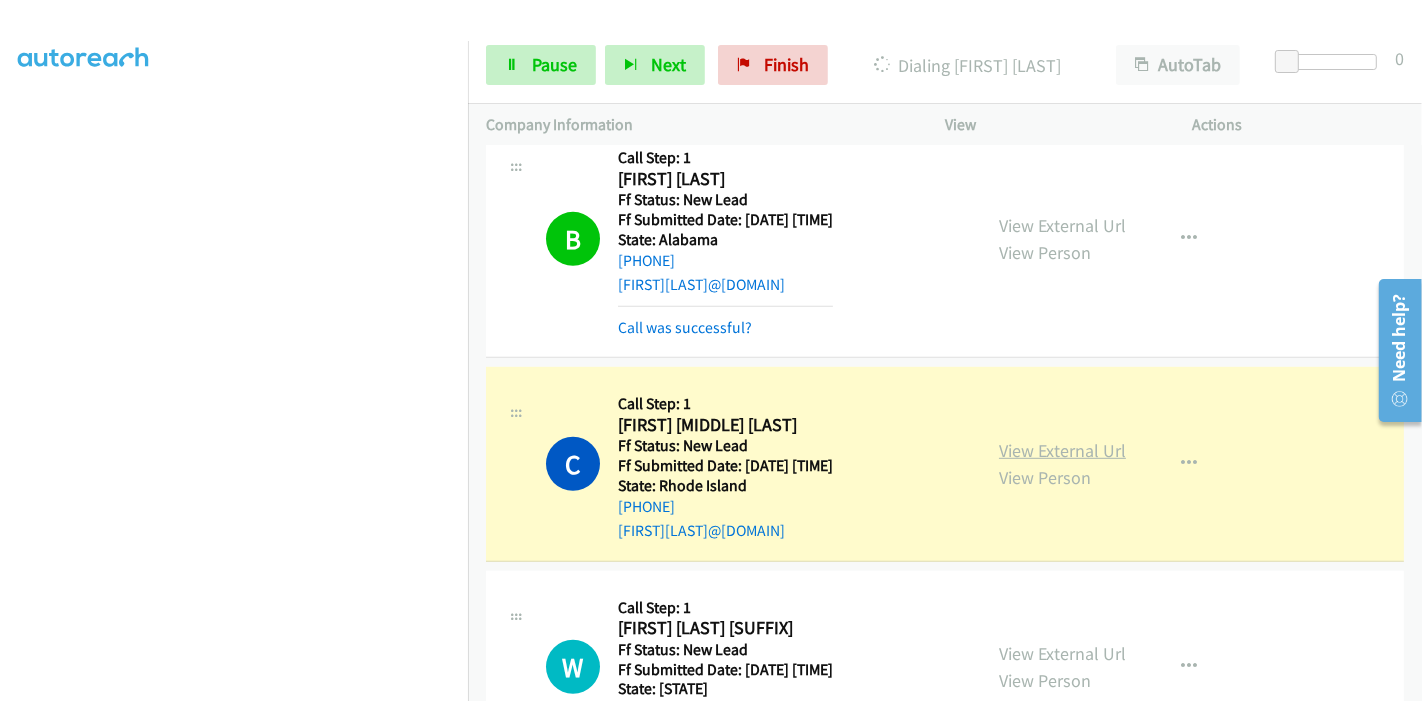 click on "View External Url" at bounding box center (1062, 450) 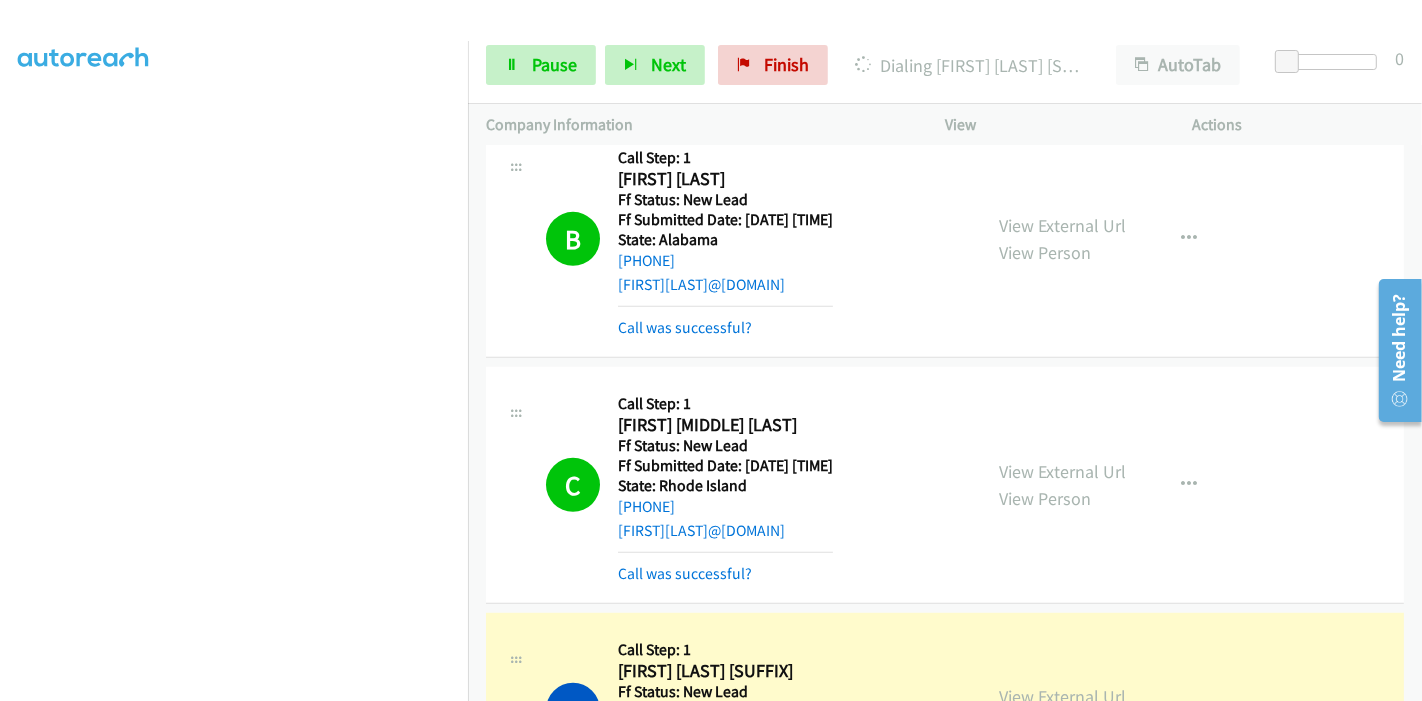 scroll, scrollTop: 0, scrollLeft: 0, axis: both 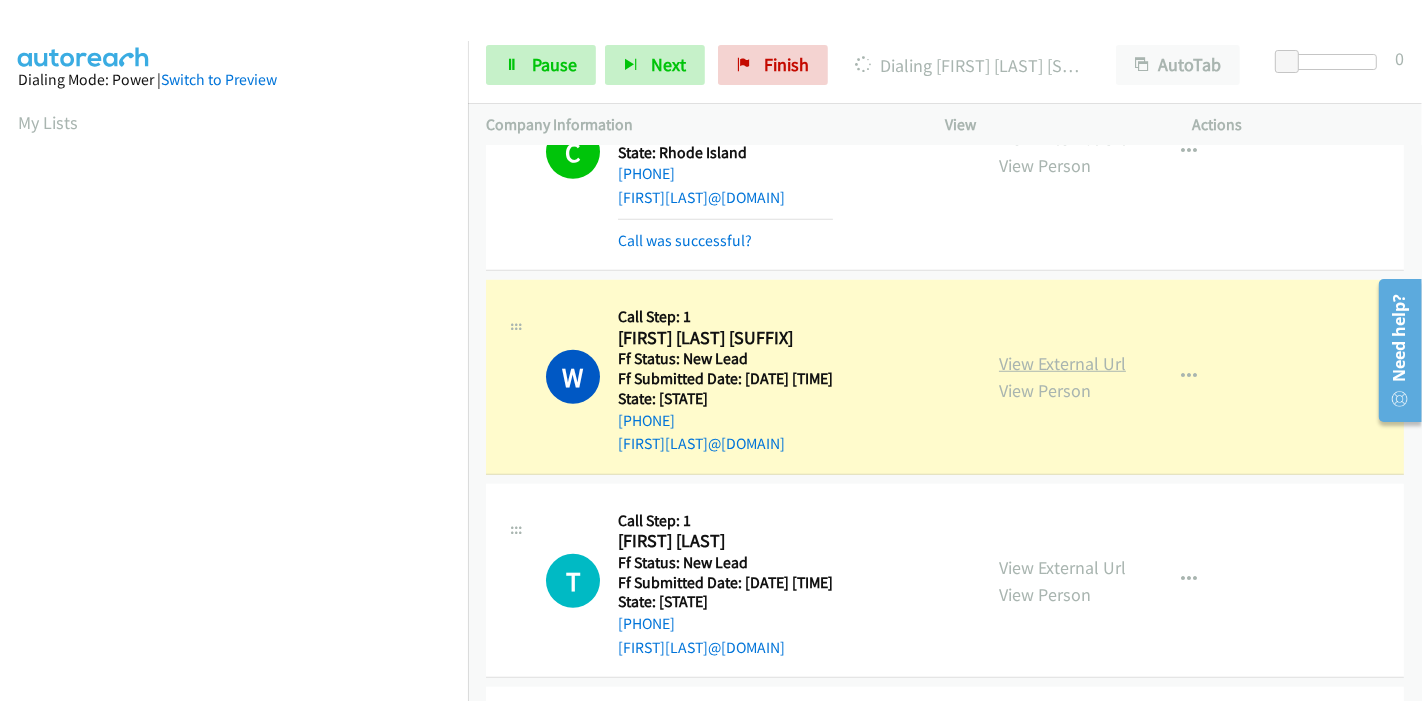 click on "View External Url" at bounding box center (1062, 363) 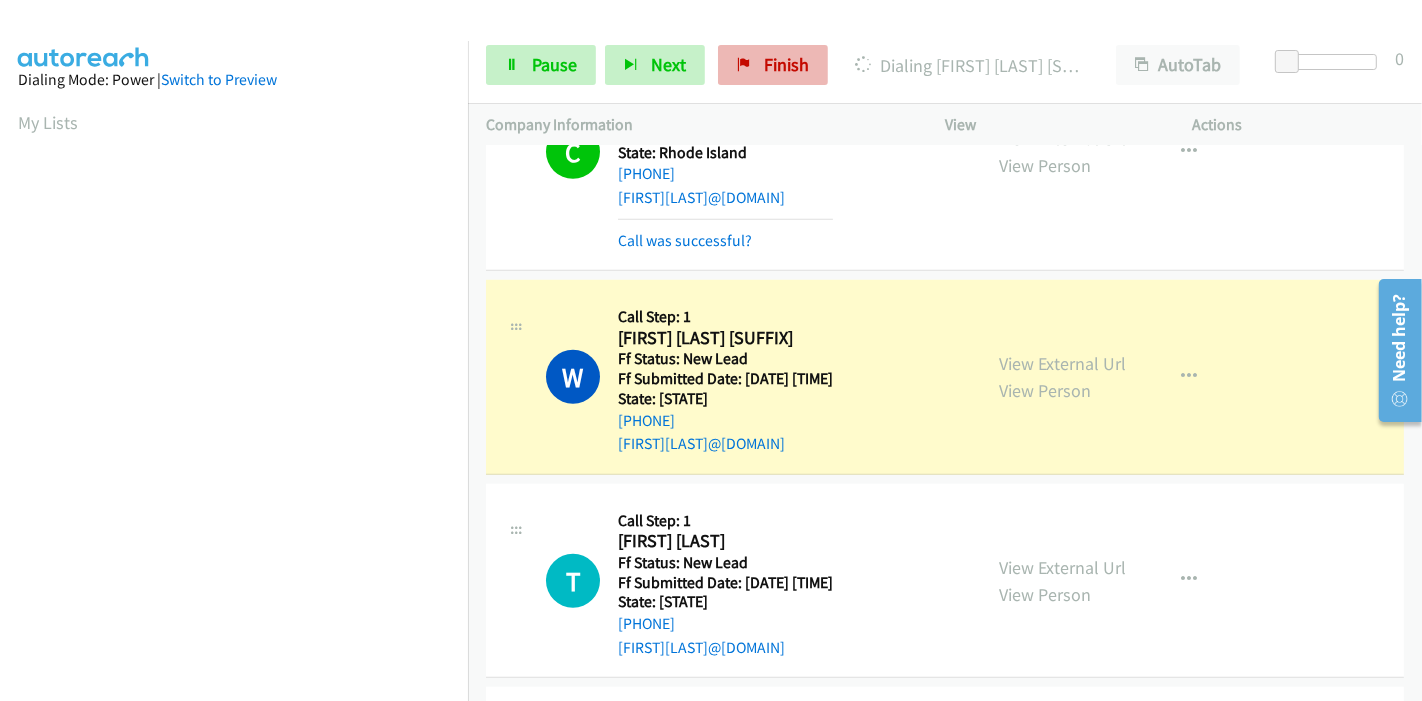 scroll, scrollTop: 422, scrollLeft: 0, axis: vertical 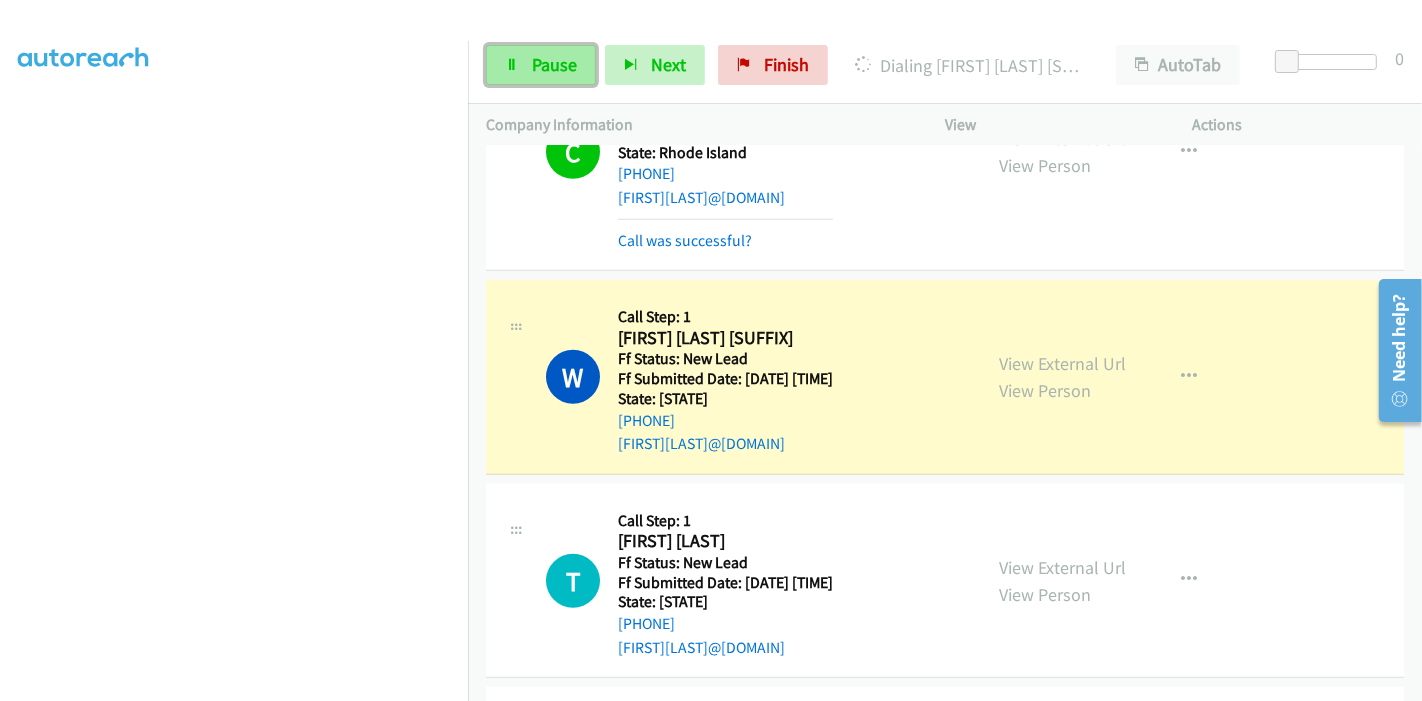click on "Pause" at bounding box center (541, 65) 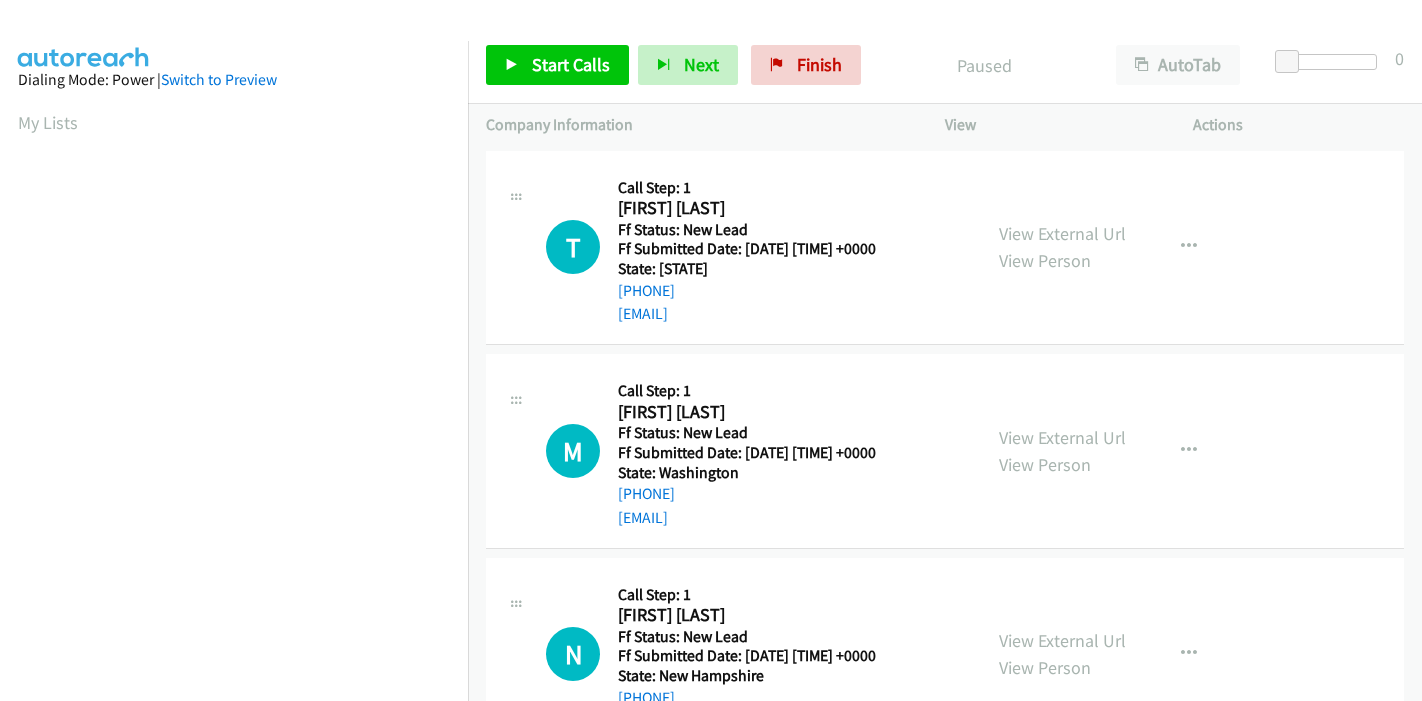 scroll, scrollTop: 0, scrollLeft: 0, axis: both 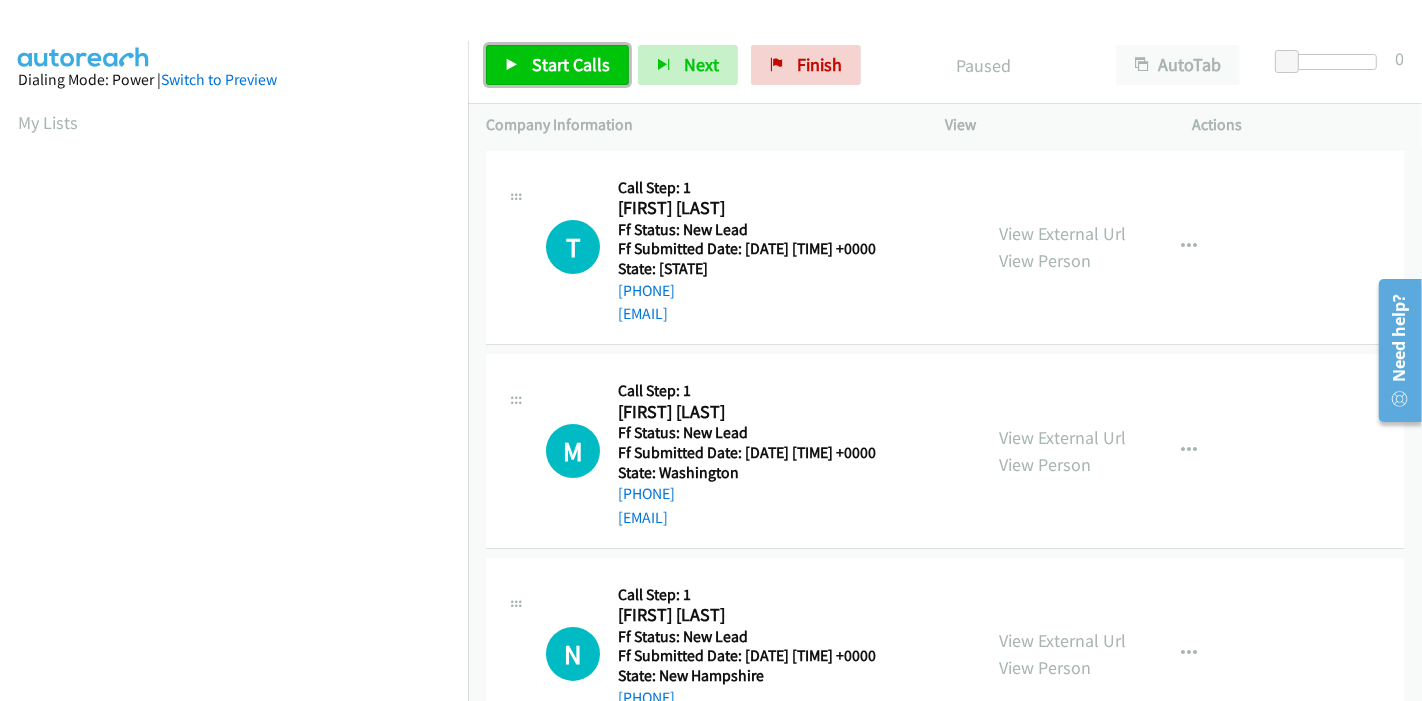 click on "Start Calls" at bounding box center [557, 65] 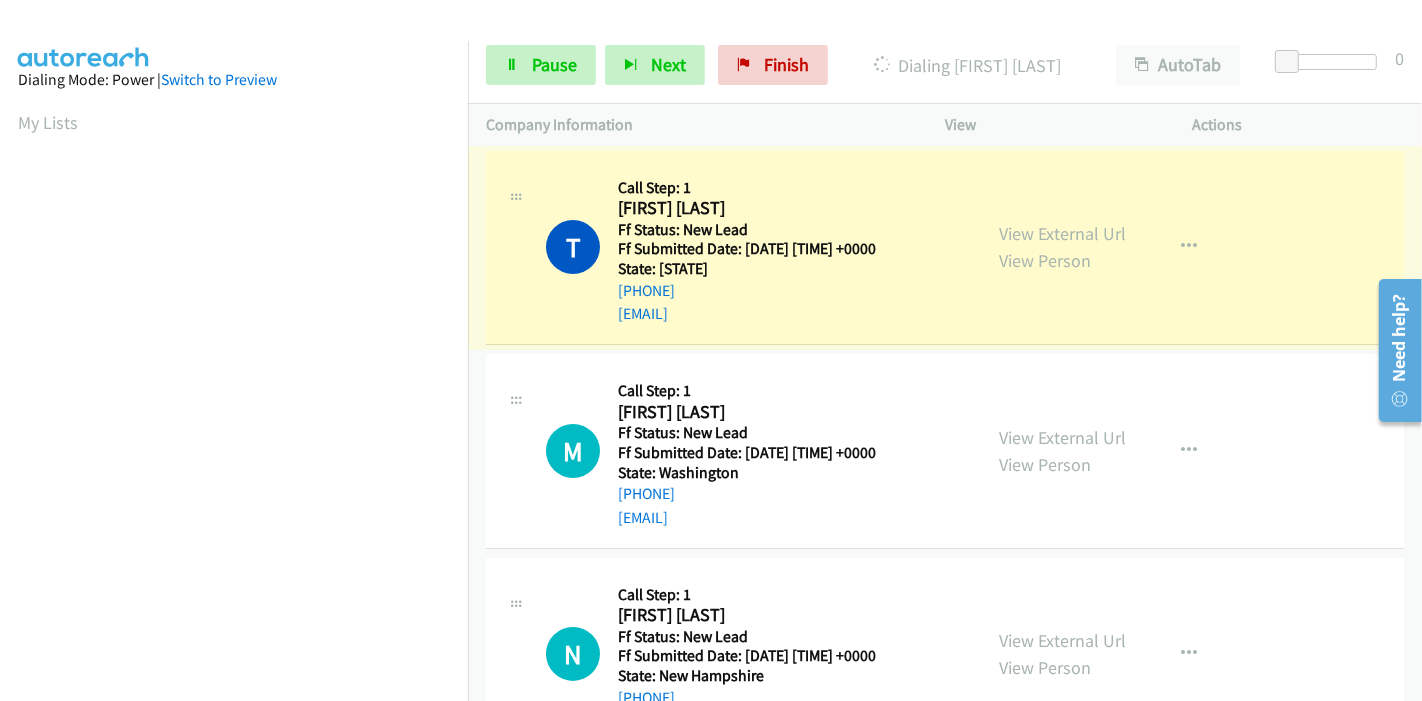 click on "View External Url" at bounding box center [1062, 233] 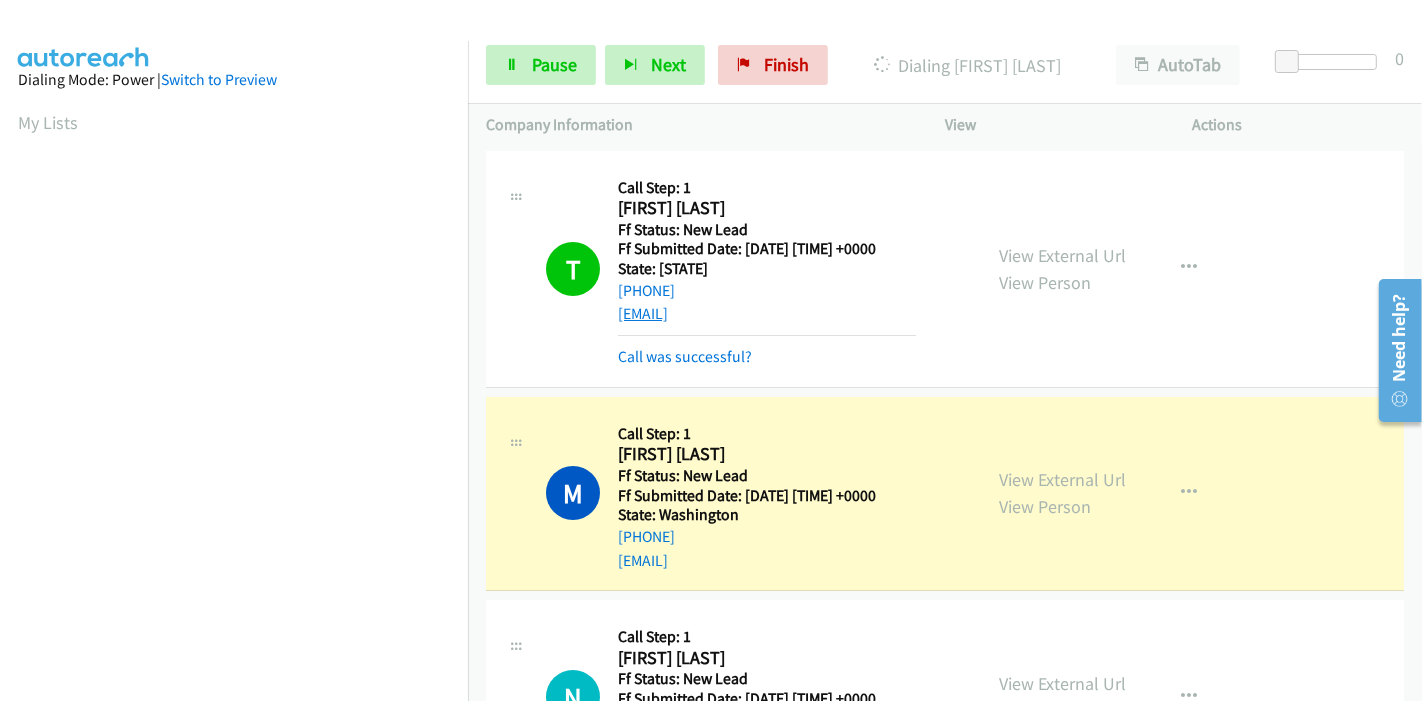 scroll, scrollTop: 422, scrollLeft: 0, axis: vertical 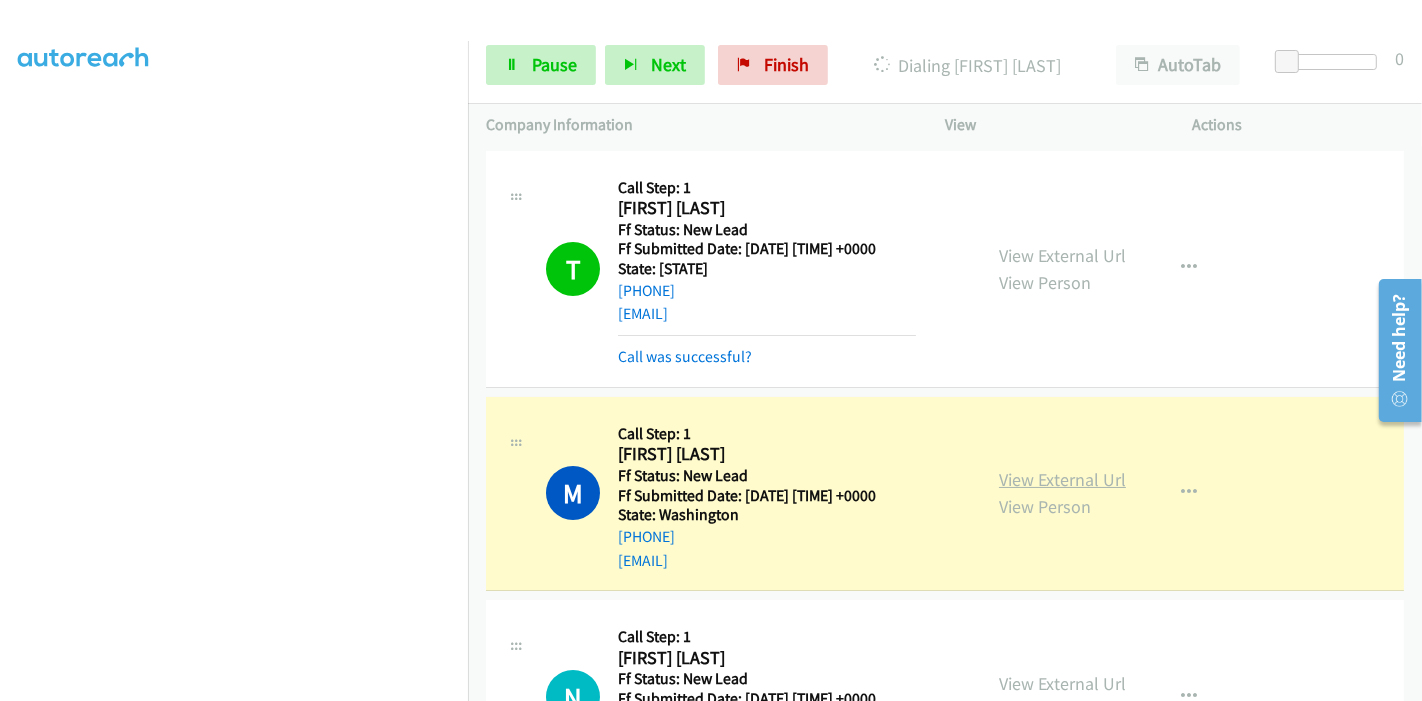 click on "View External Url" at bounding box center [1062, 479] 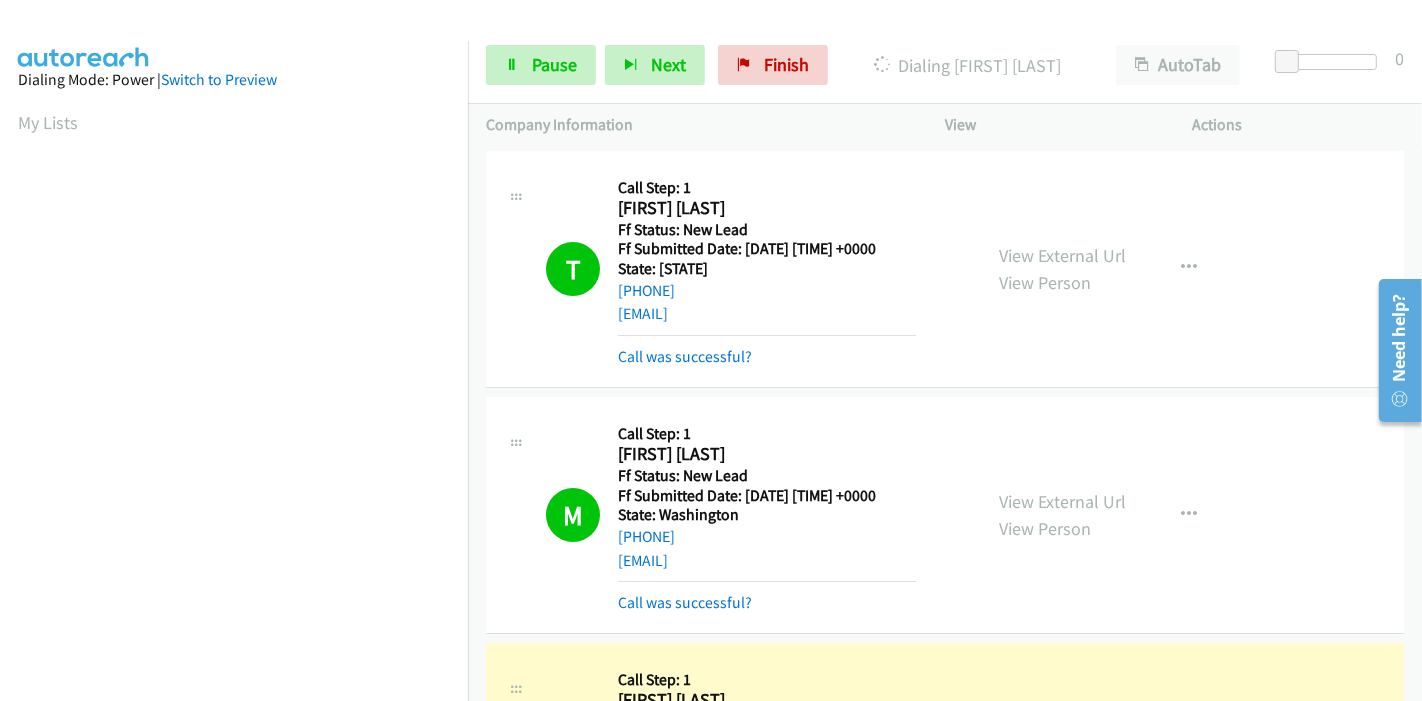 scroll, scrollTop: 422, scrollLeft: 0, axis: vertical 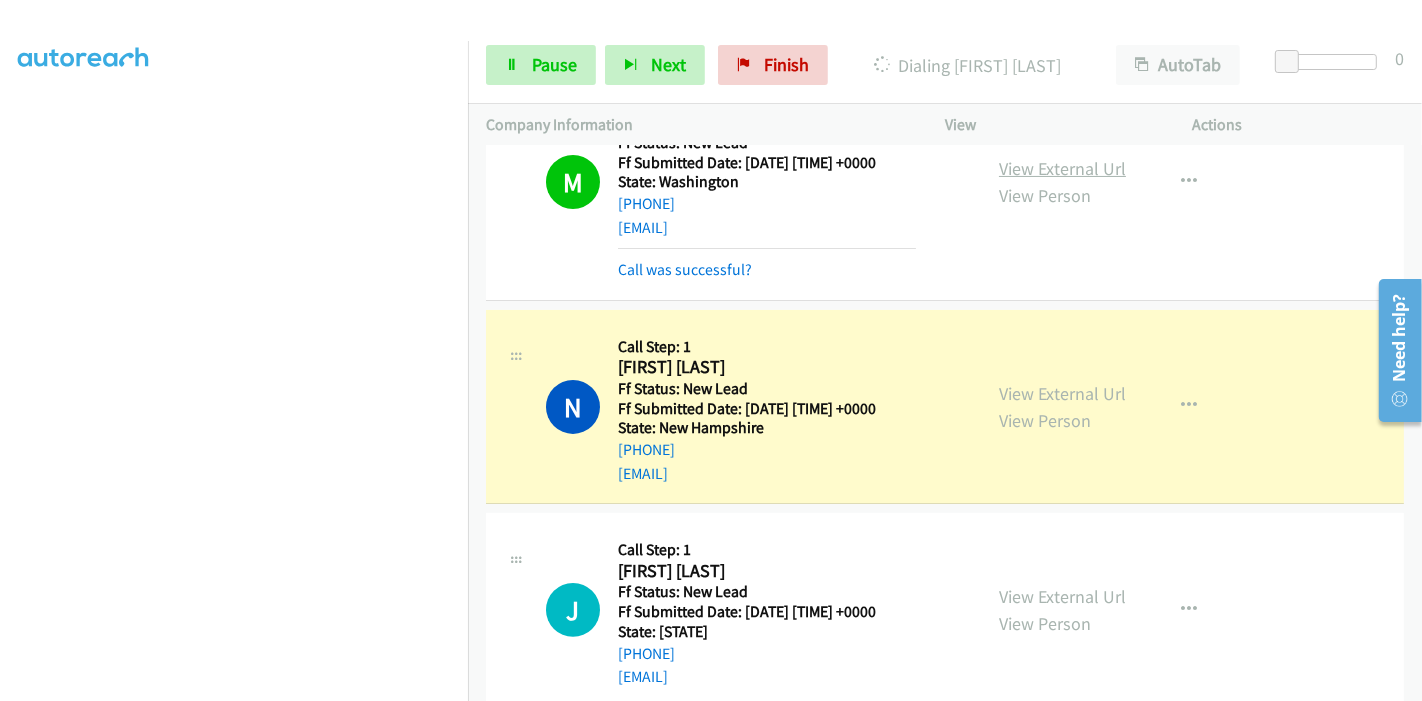click on "View External Url" at bounding box center (1062, 168) 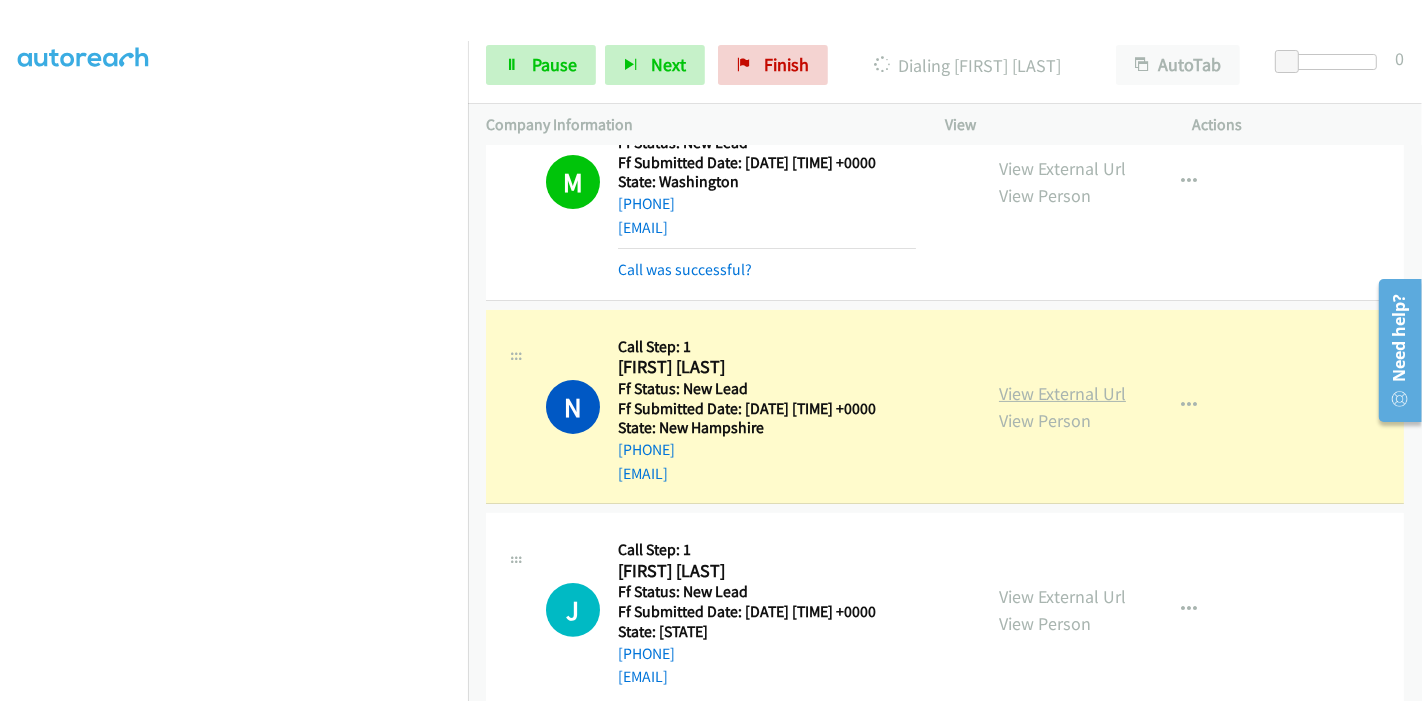 click on "View External Url" at bounding box center [1062, 393] 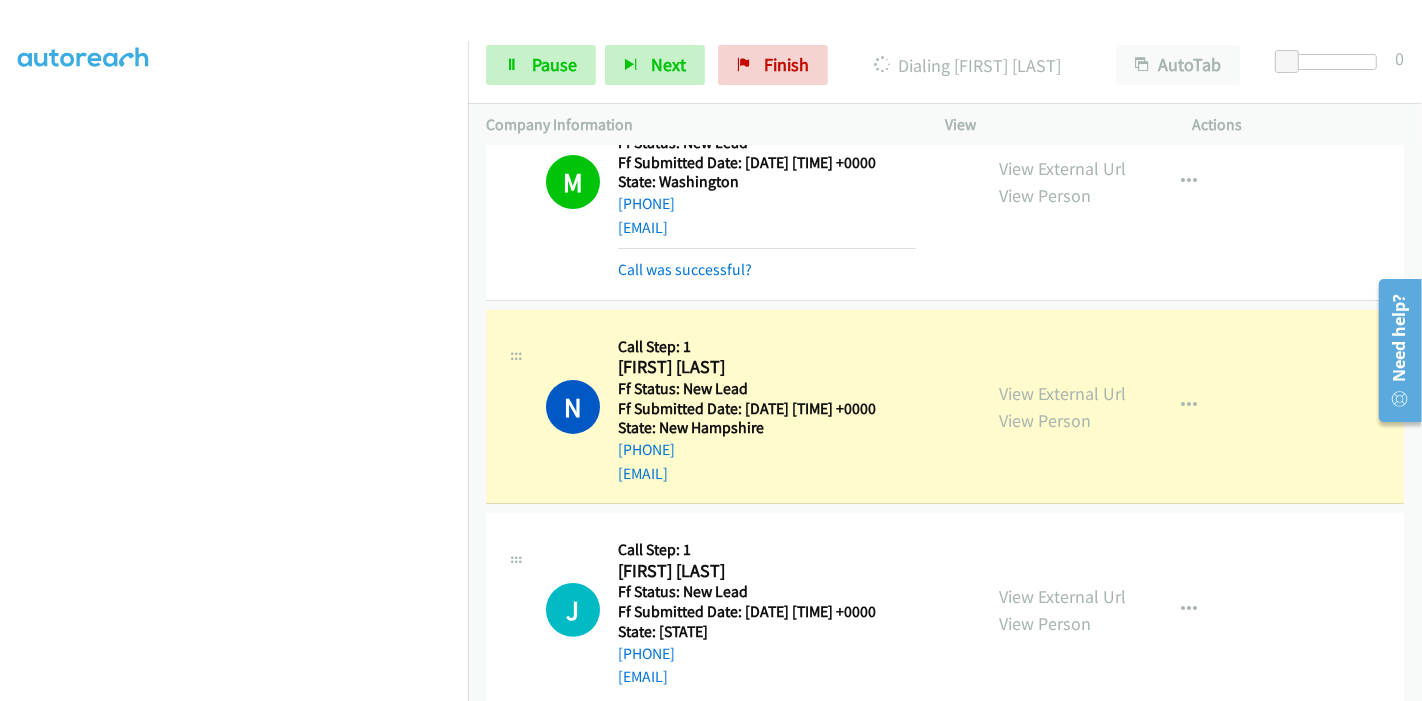 scroll, scrollTop: 422, scrollLeft: 0, axis: vertical 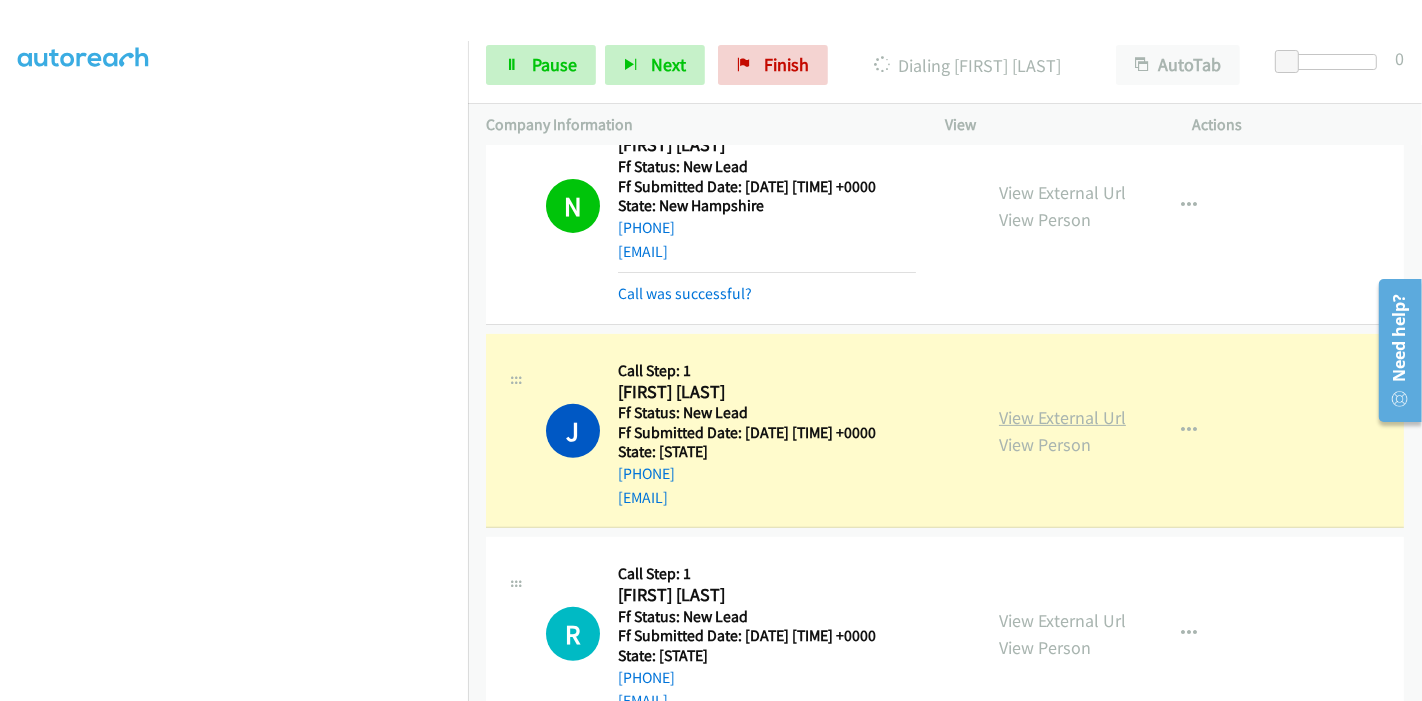 click on "View External Url" at bounding box center (1062, 417) 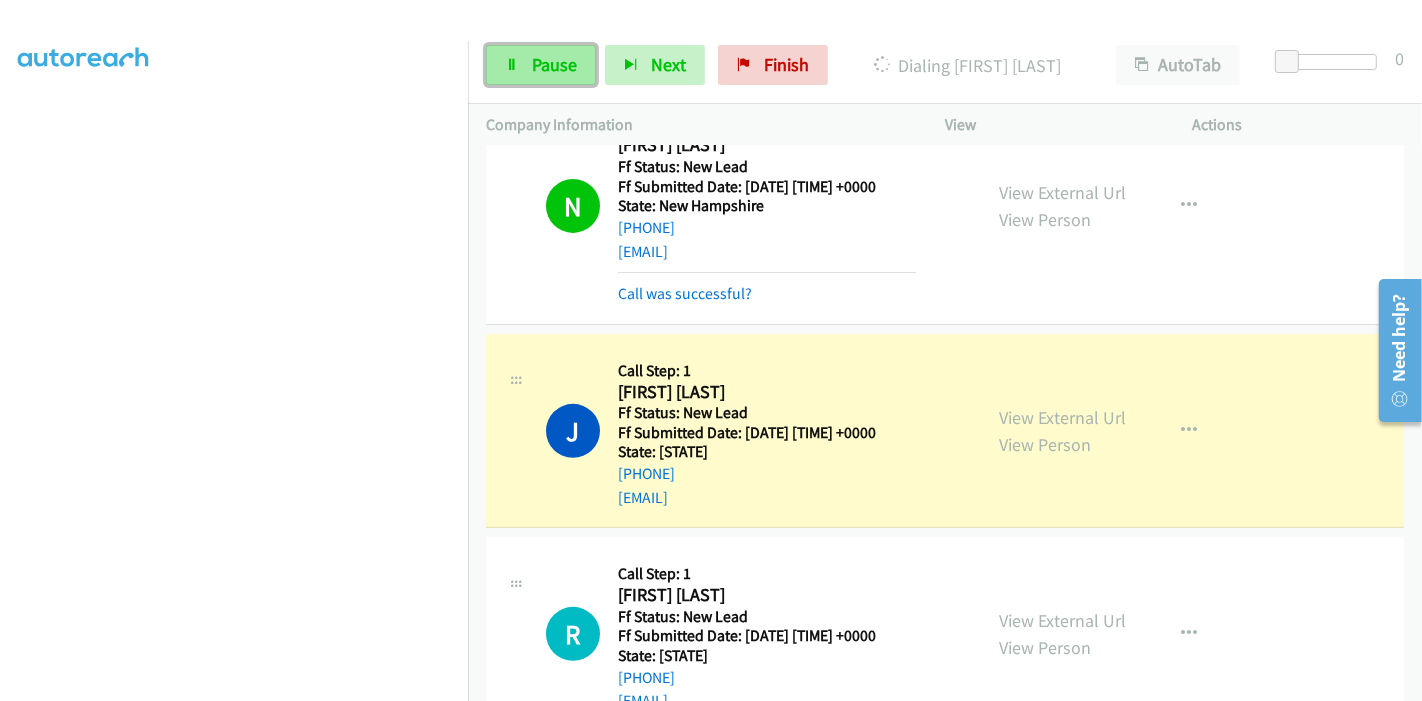 click on "Pause" at bounding box center [541, 65] 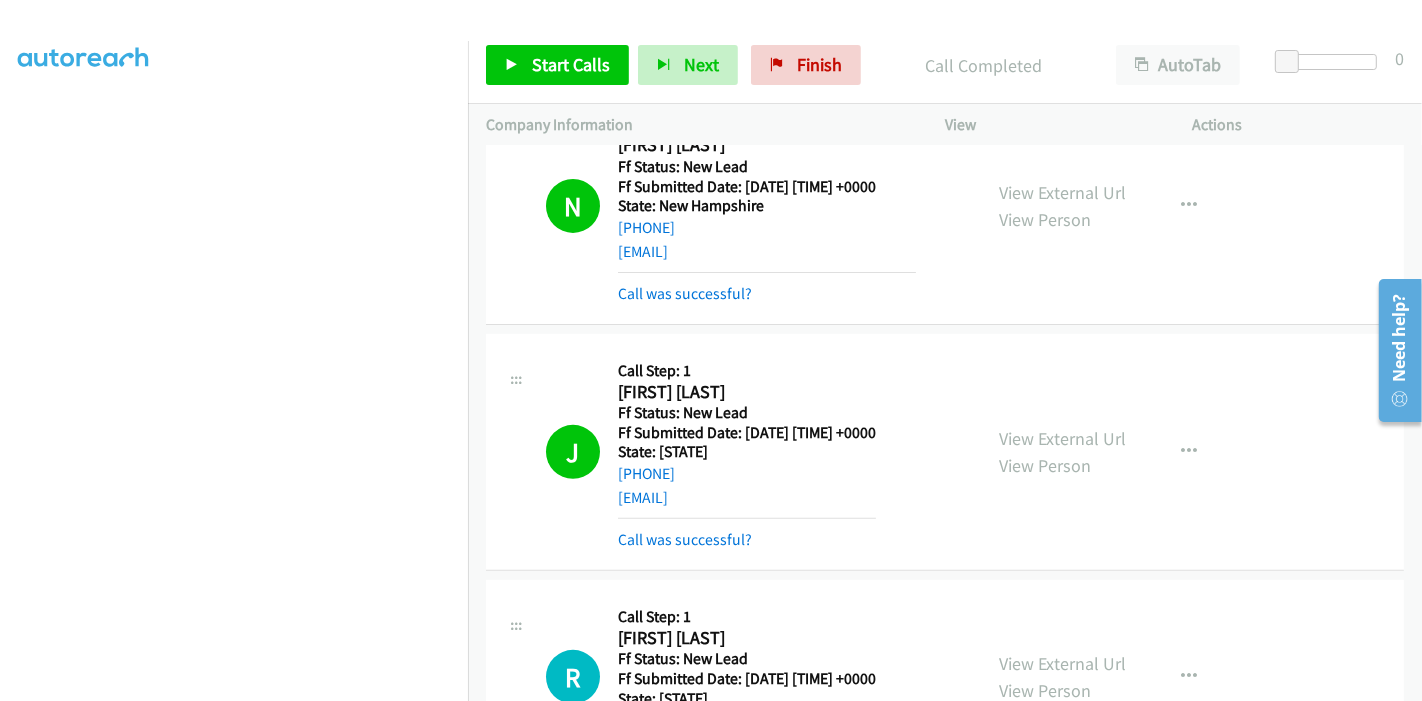 scroll, scrollTop: 422, scrollLeft: 0, axis: vertical 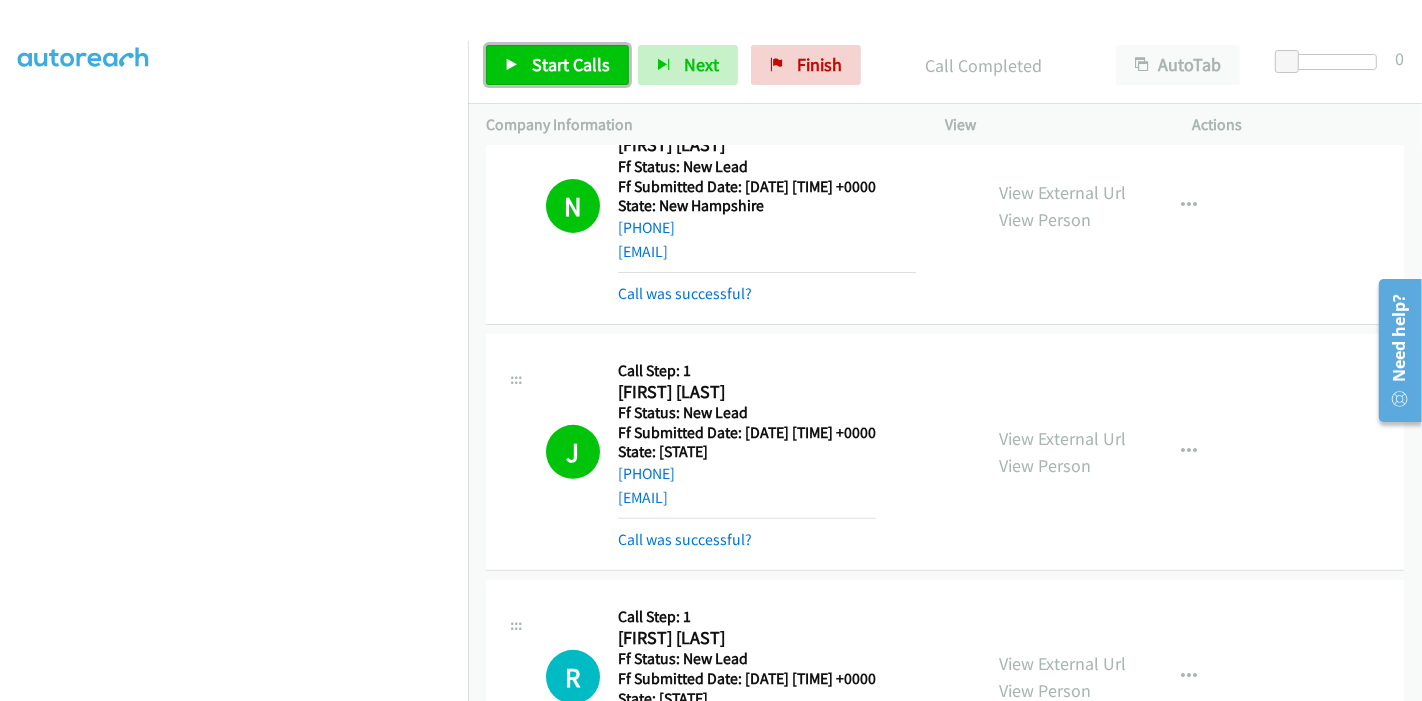 click on "Start Calls" at bounding box center [557, 65] 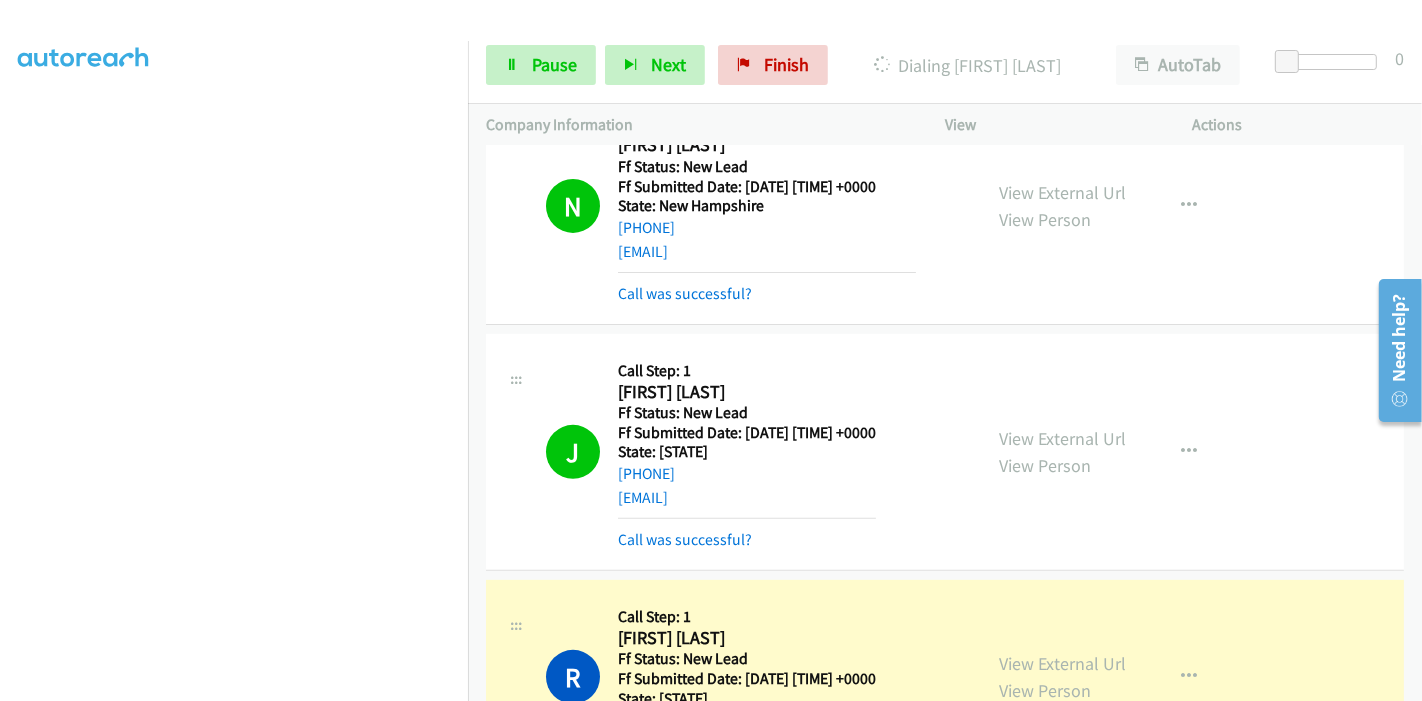 scroll, scrollTop: 0, scrollLeft: 0, axis: both 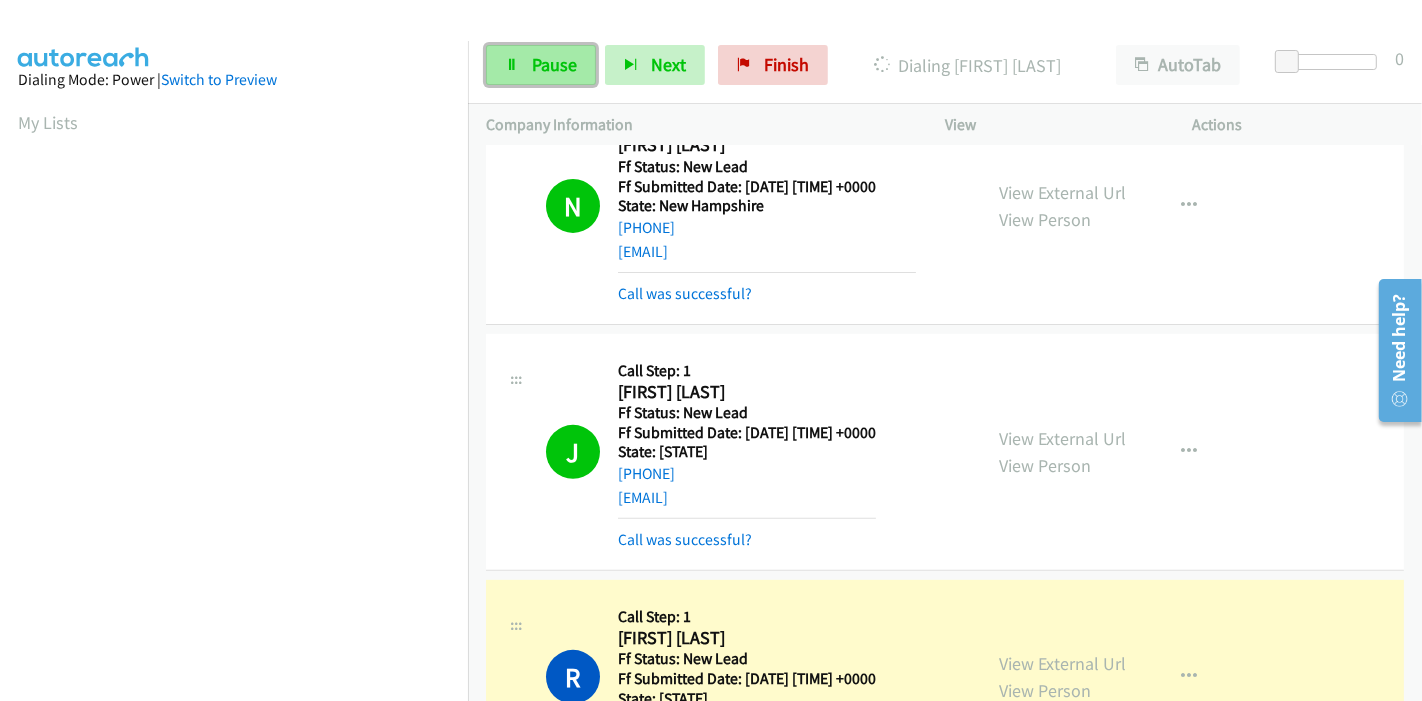 click on "Pause" at bounding box center (541, 65) 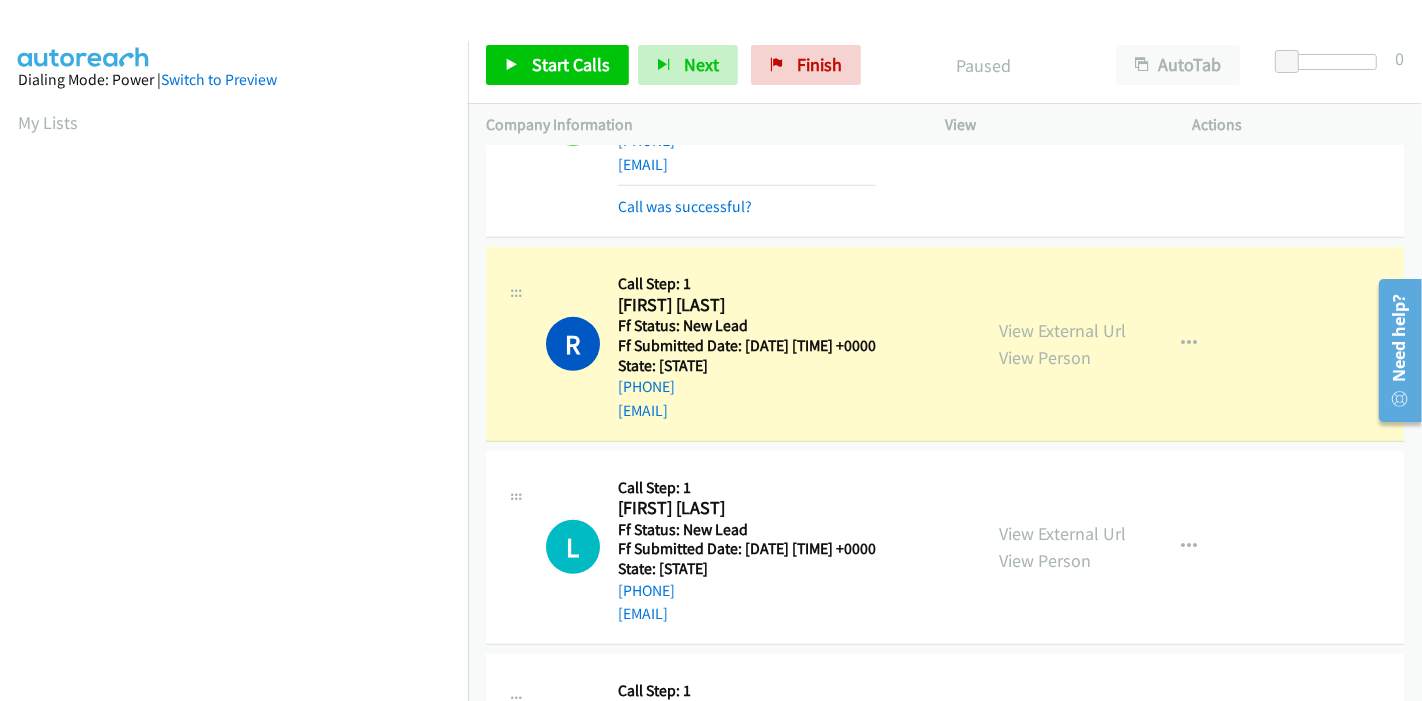 scroll, scrollTop: 1000, scrollLeft: 0, axis: vertical 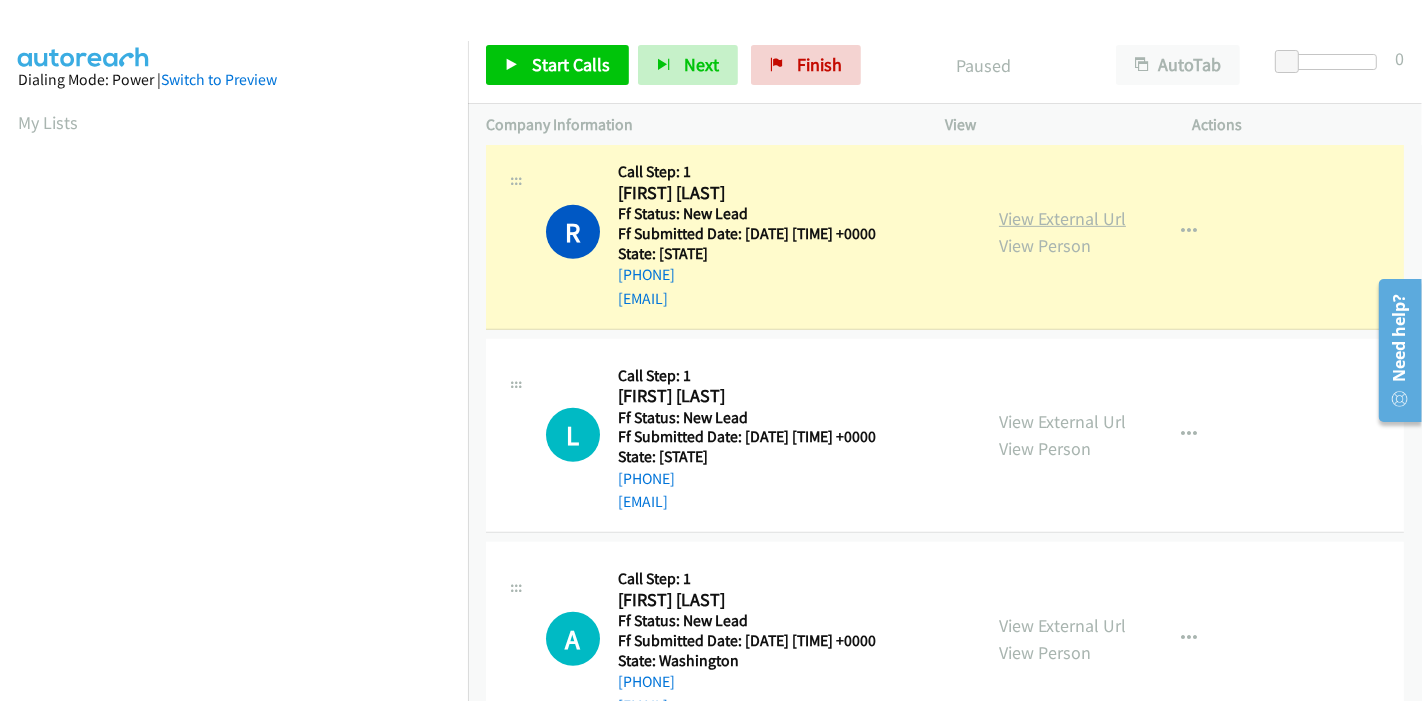 click on "View External Url" at bounding box center (1062, 218) 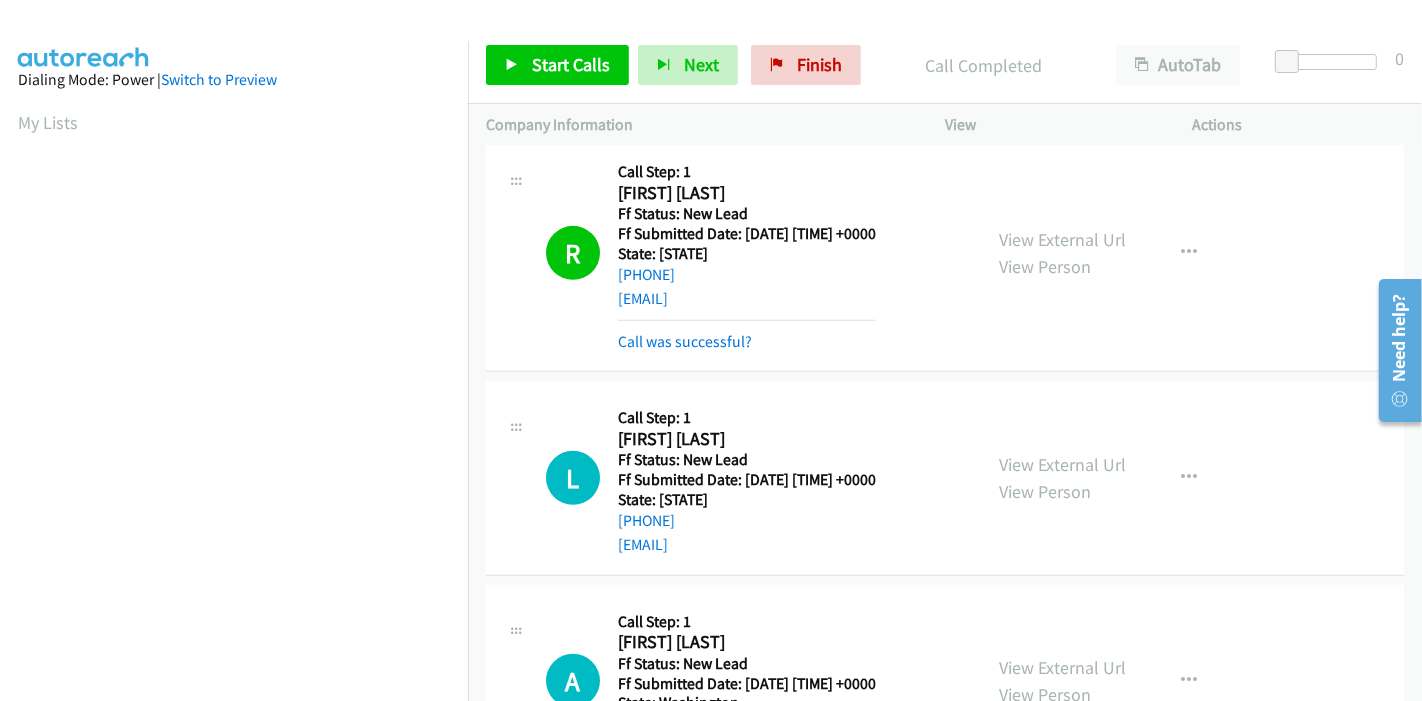 scroll, scrollTop: 422, scrollLeft: 0, axis: vertical 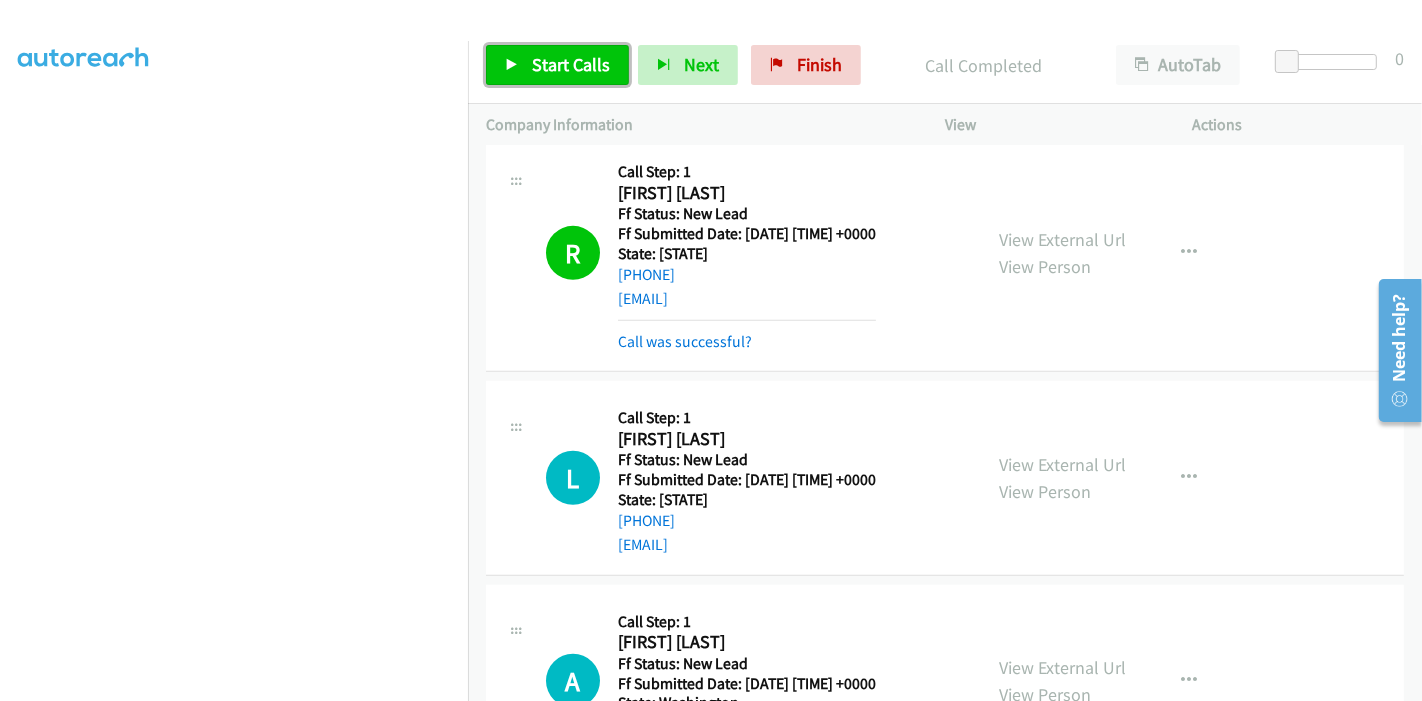 click on "Start Calls" at bounding box center [571, 64] 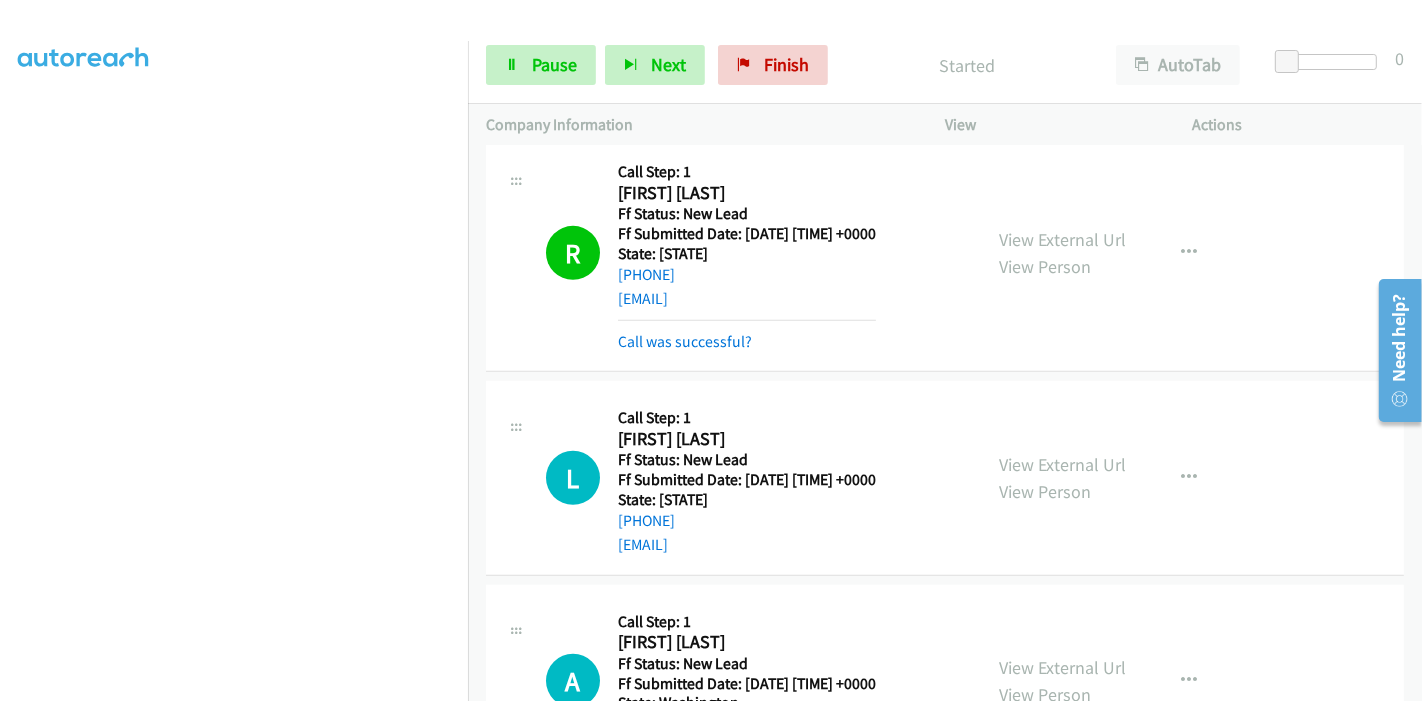 scroll, scrollTop: 311, scrollLeft: 0, axis: vertical 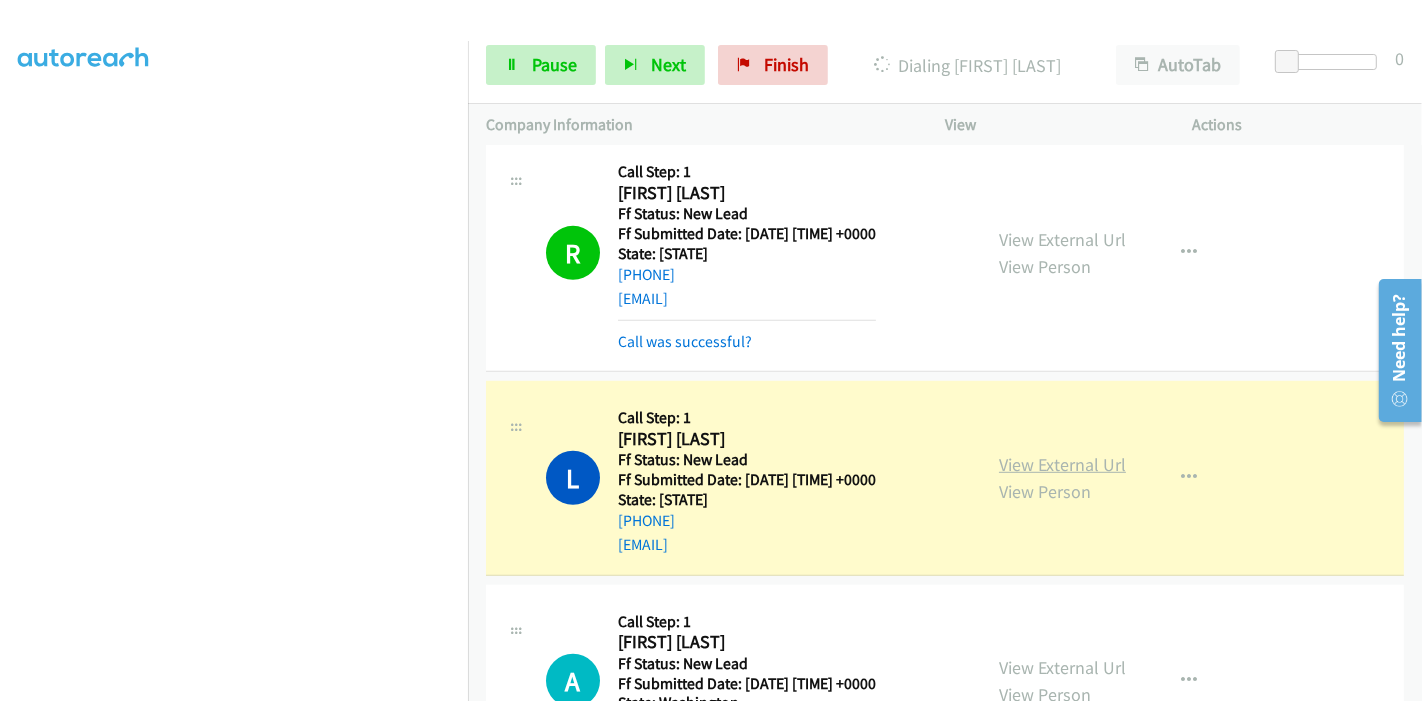 click on "View External Url" at bounding box center (1062, 464) 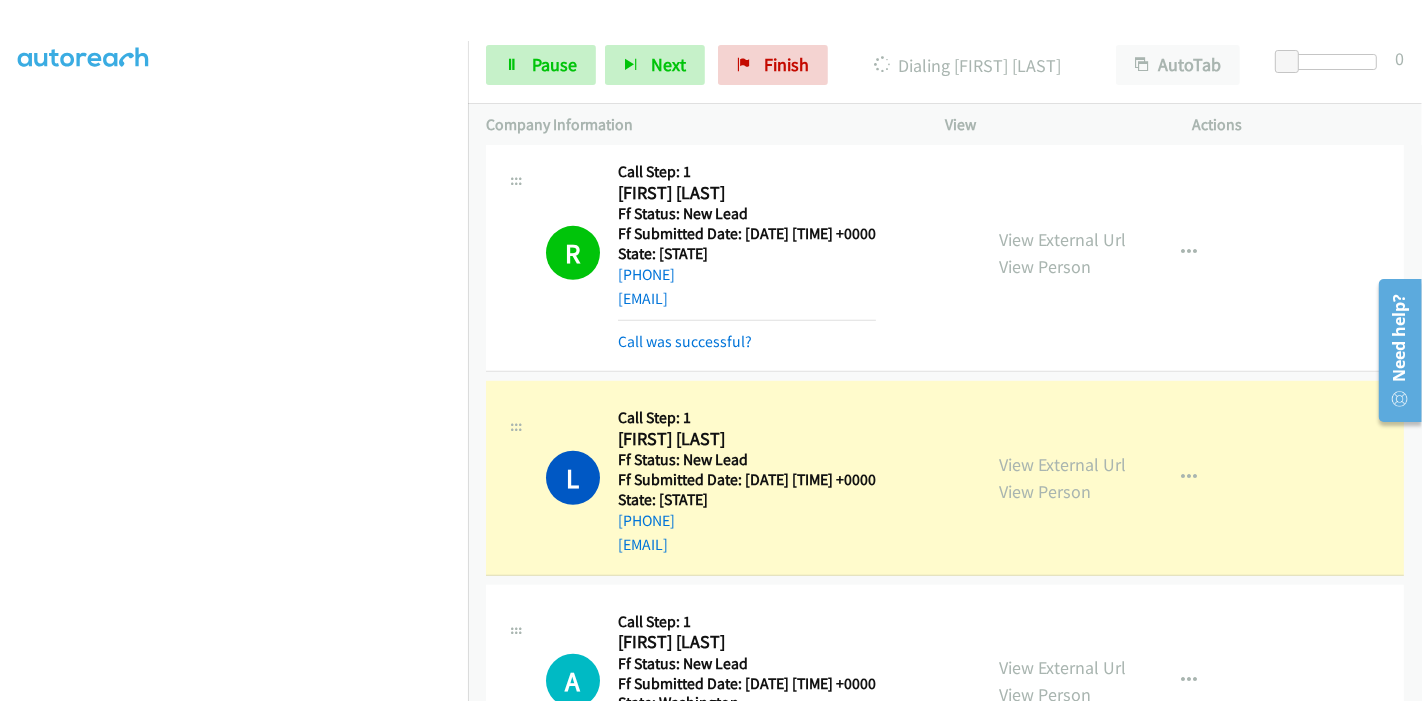 scroll, scrollTop: 422, scrollLeft: 0, axis: vertical 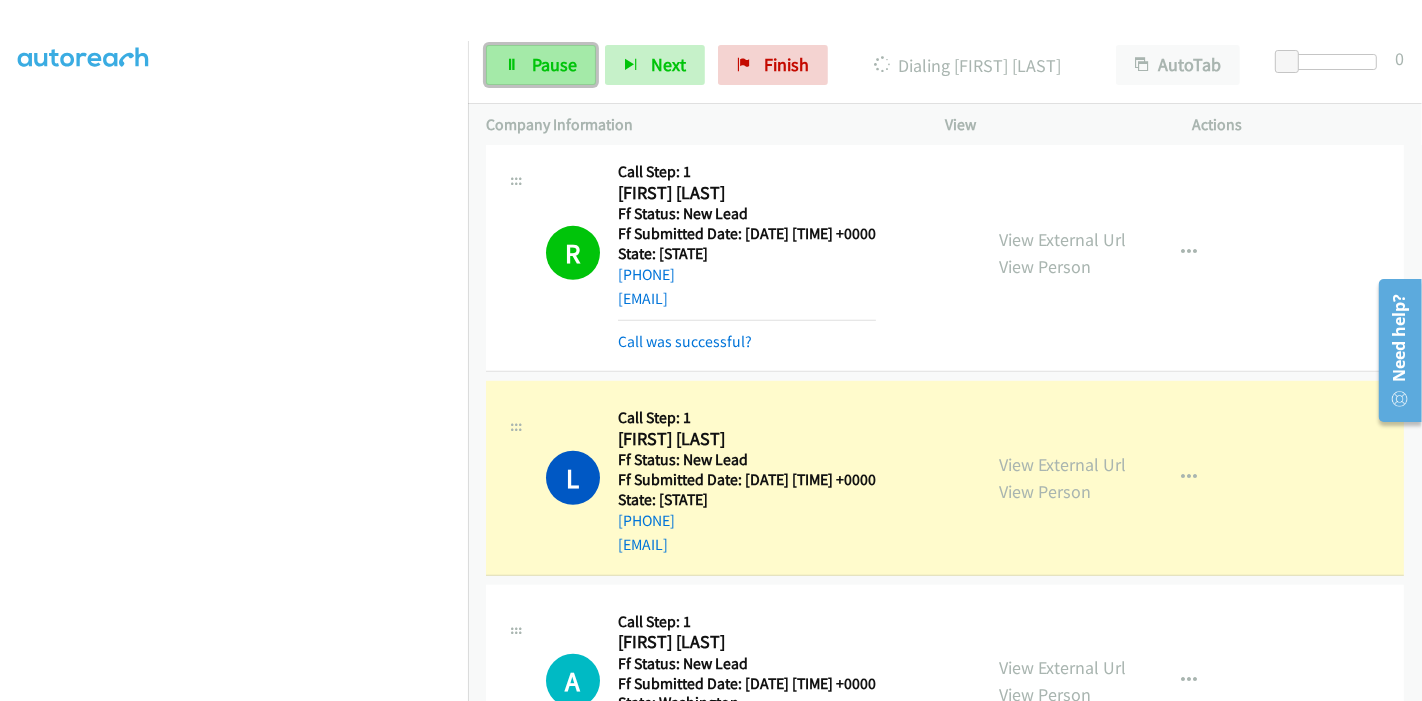 click on "Pause" at bounding box center (554, 64) 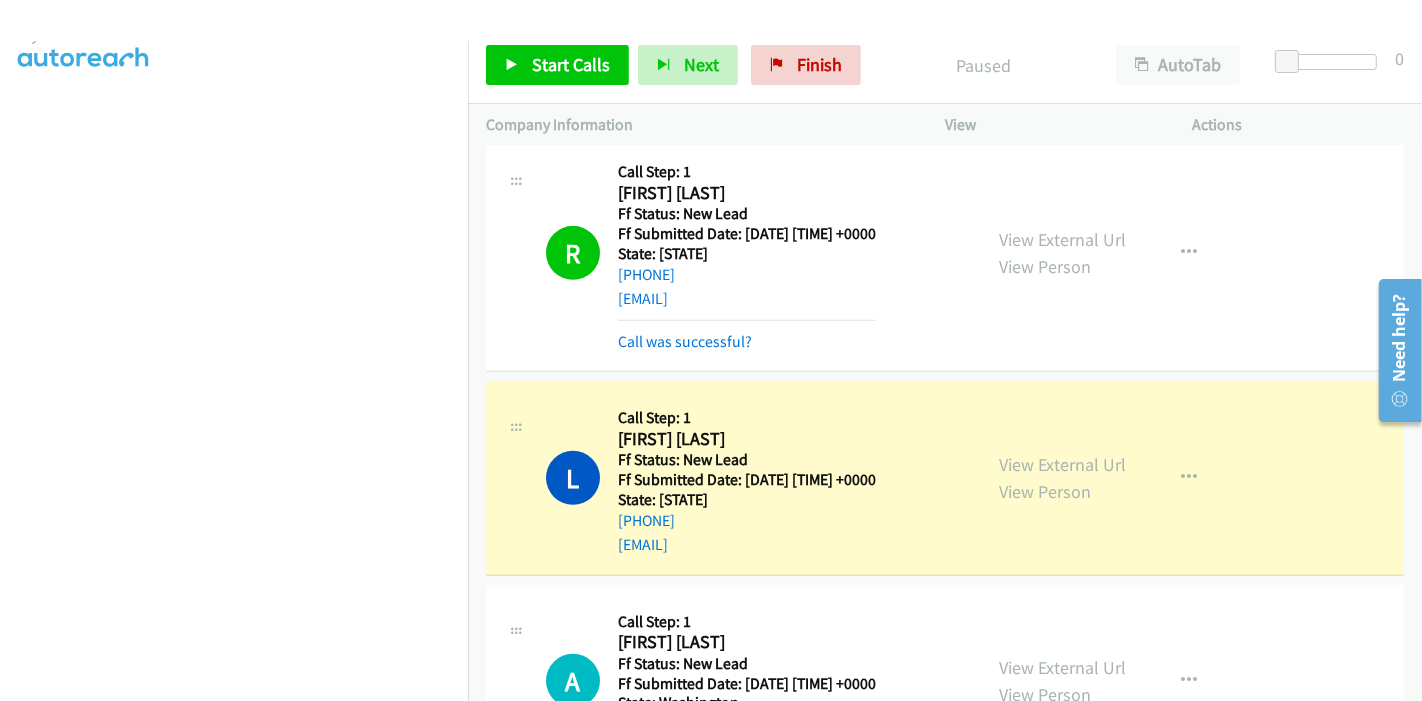 scroll, scrollTop: 0, scrollLeft: 0, axis: both 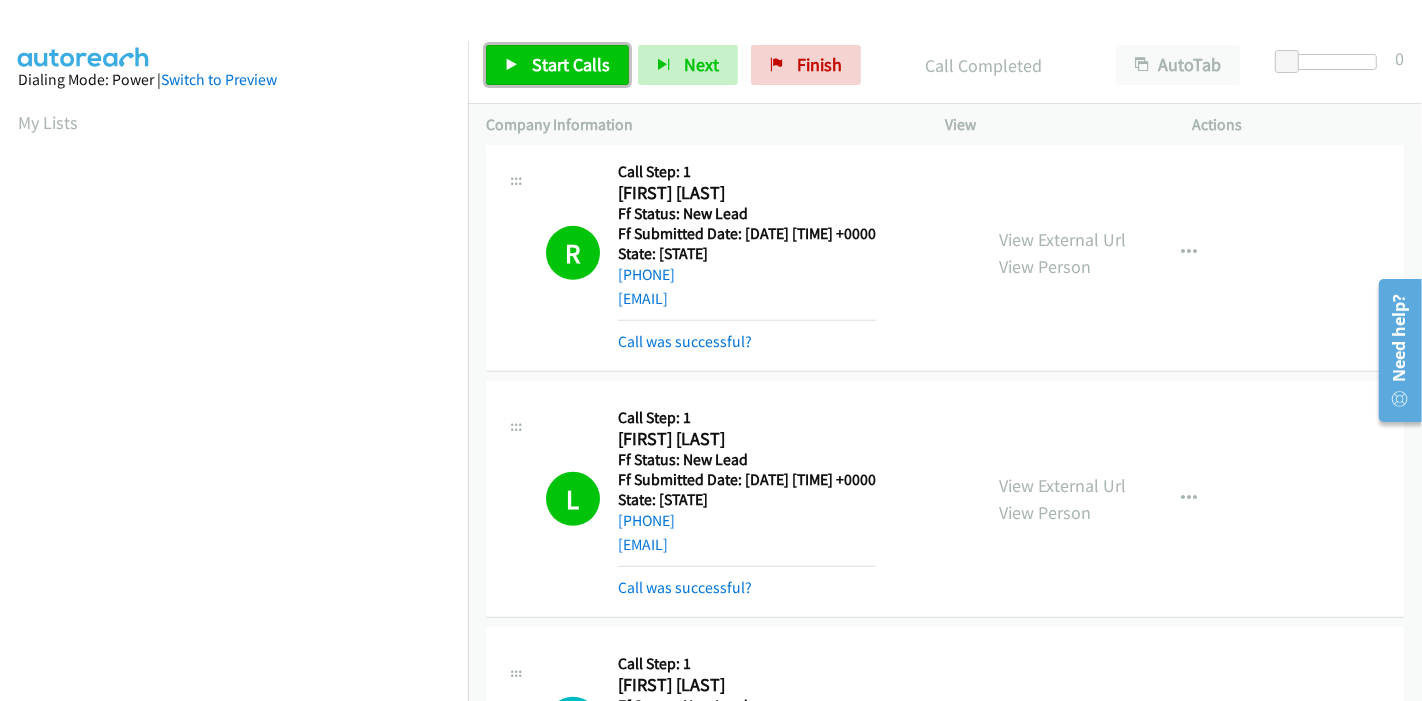 click on "Start Calls" at bounding box center [571, 64] 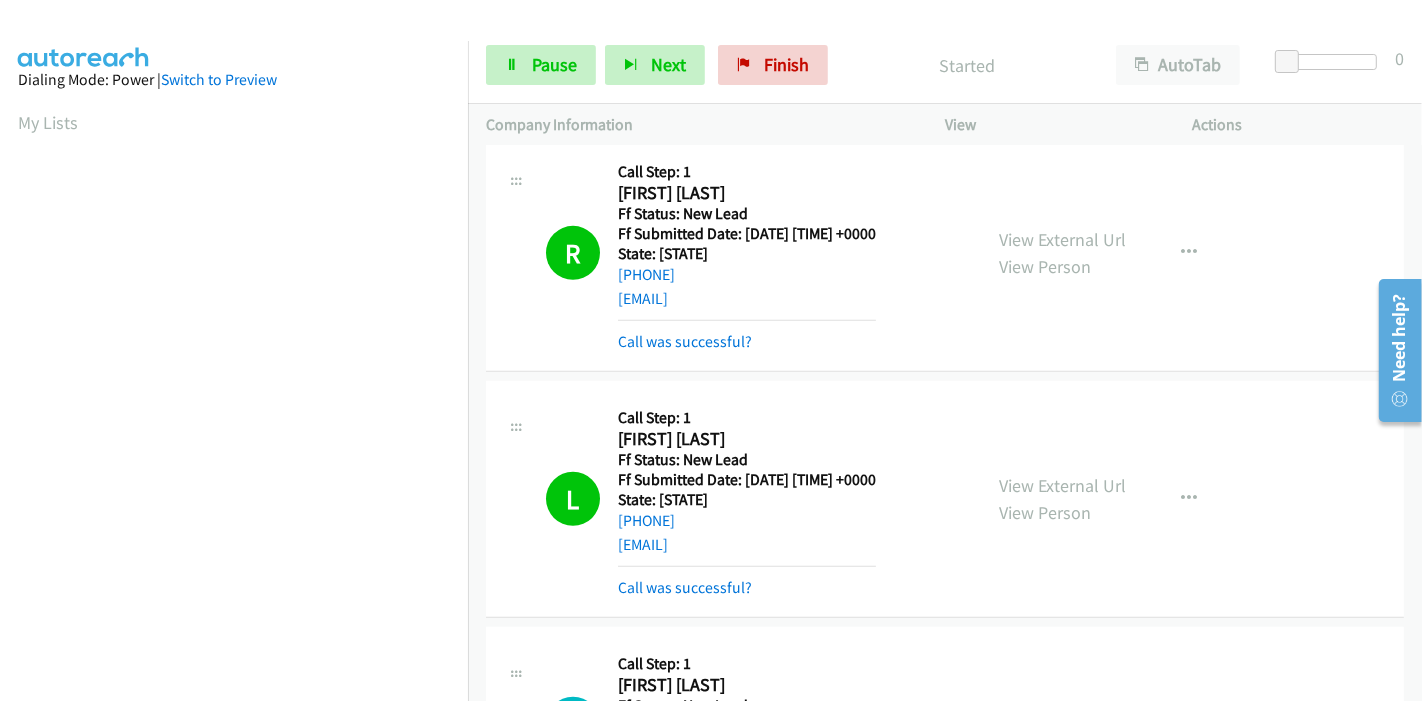 scroll, scrollTop: 422, scrollLeft: 0, axis: vertical 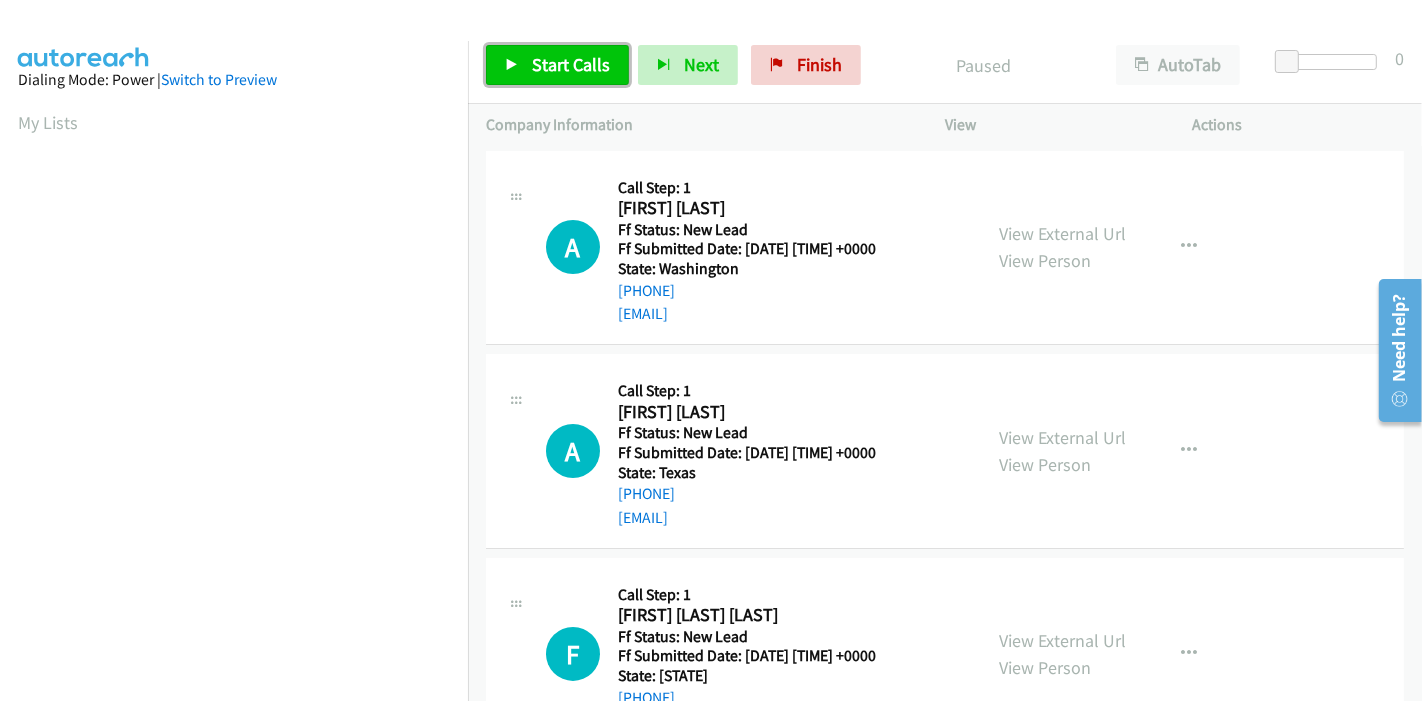 click on "Start Calls" at bounding box center [571, 64] 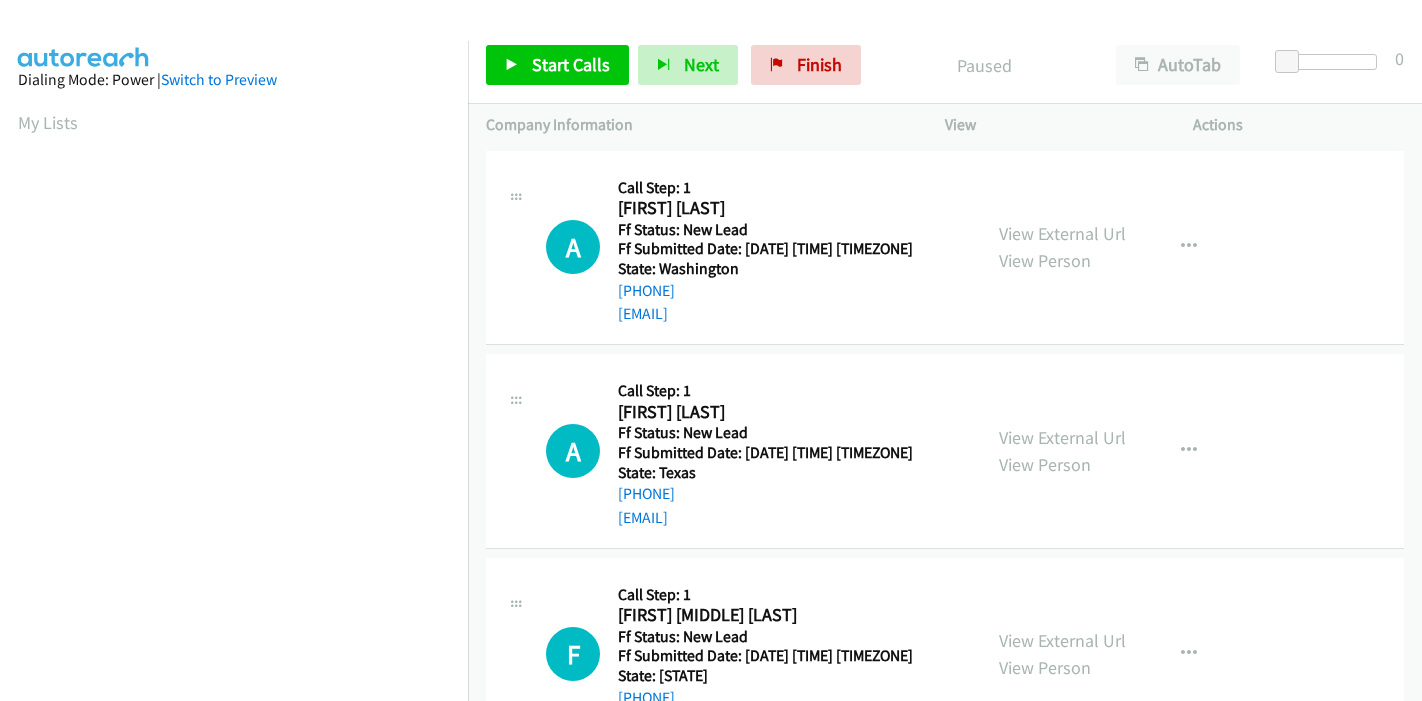 scroll, scrollTop: 0, scrollLeft: 0, axis: both 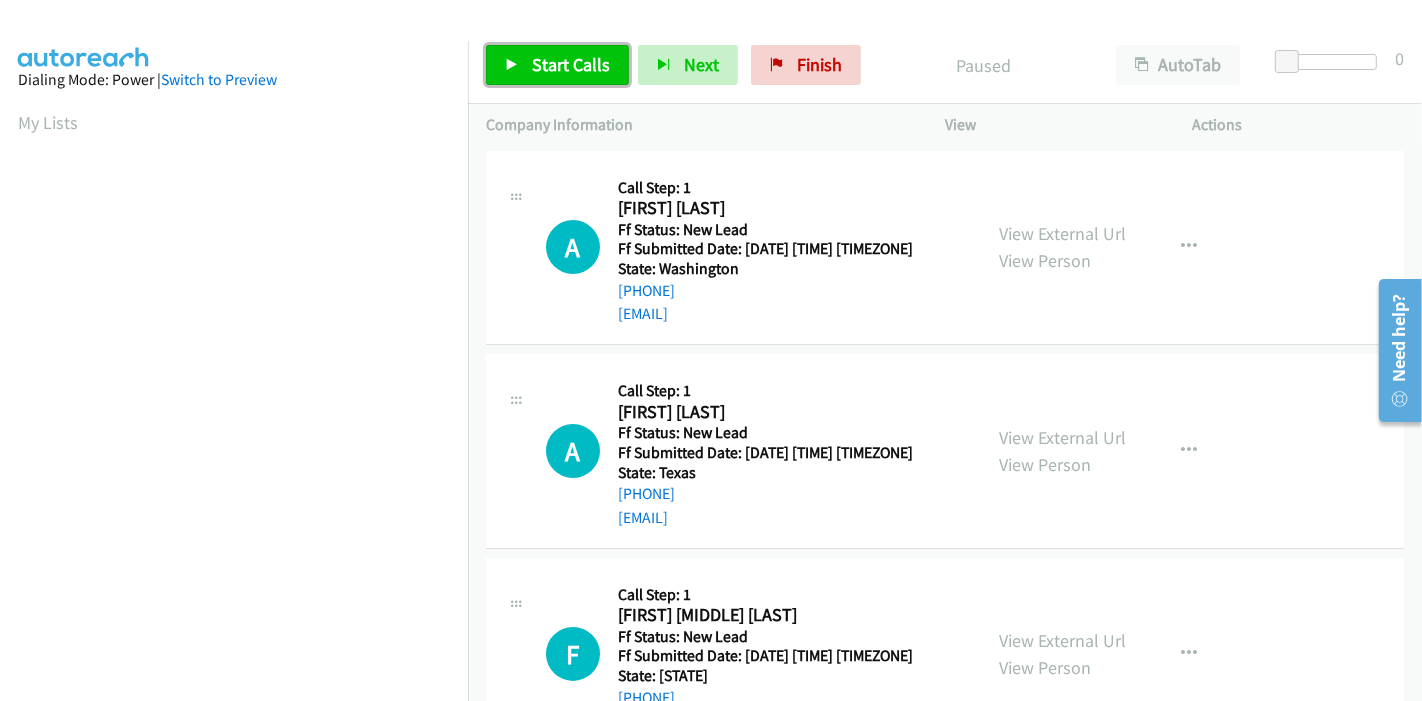 click on "Start Calls" at bounding box center (571, 64) 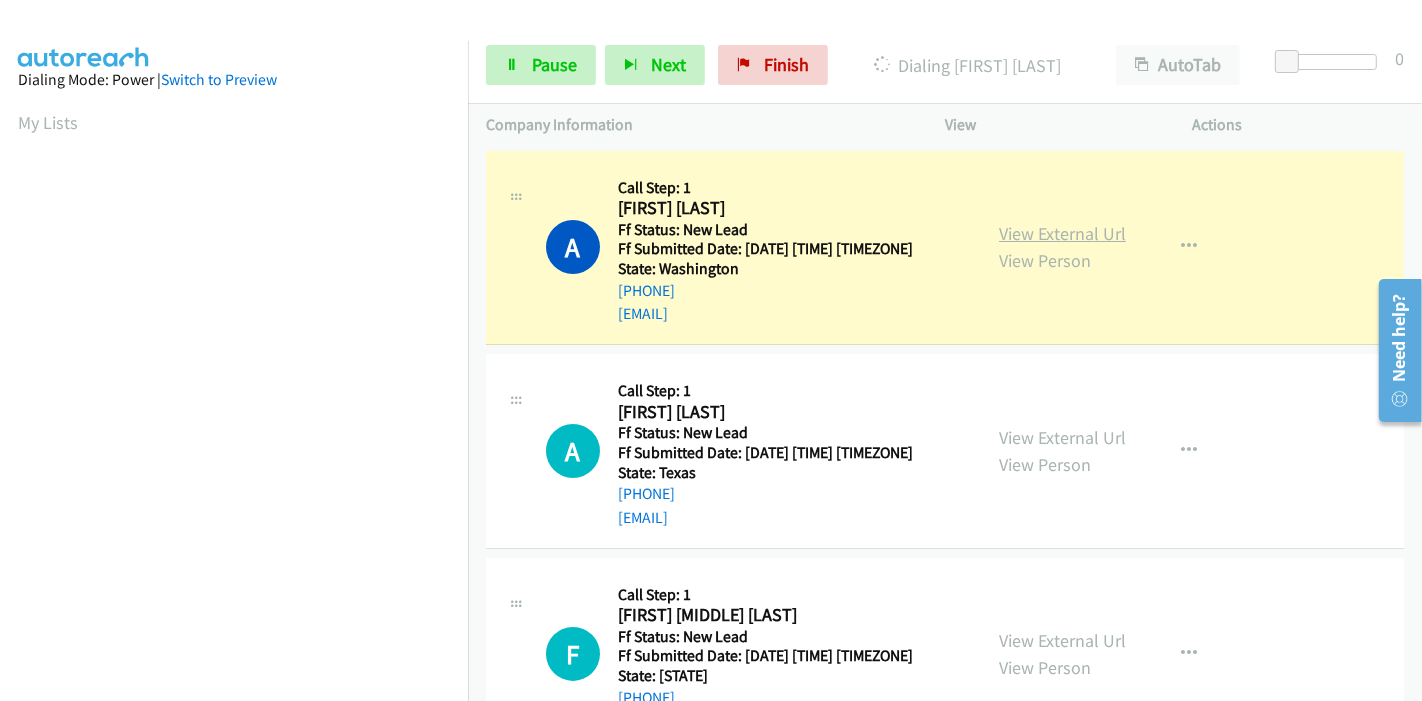 click on "View External Url" at bounding box center [1062, 233] 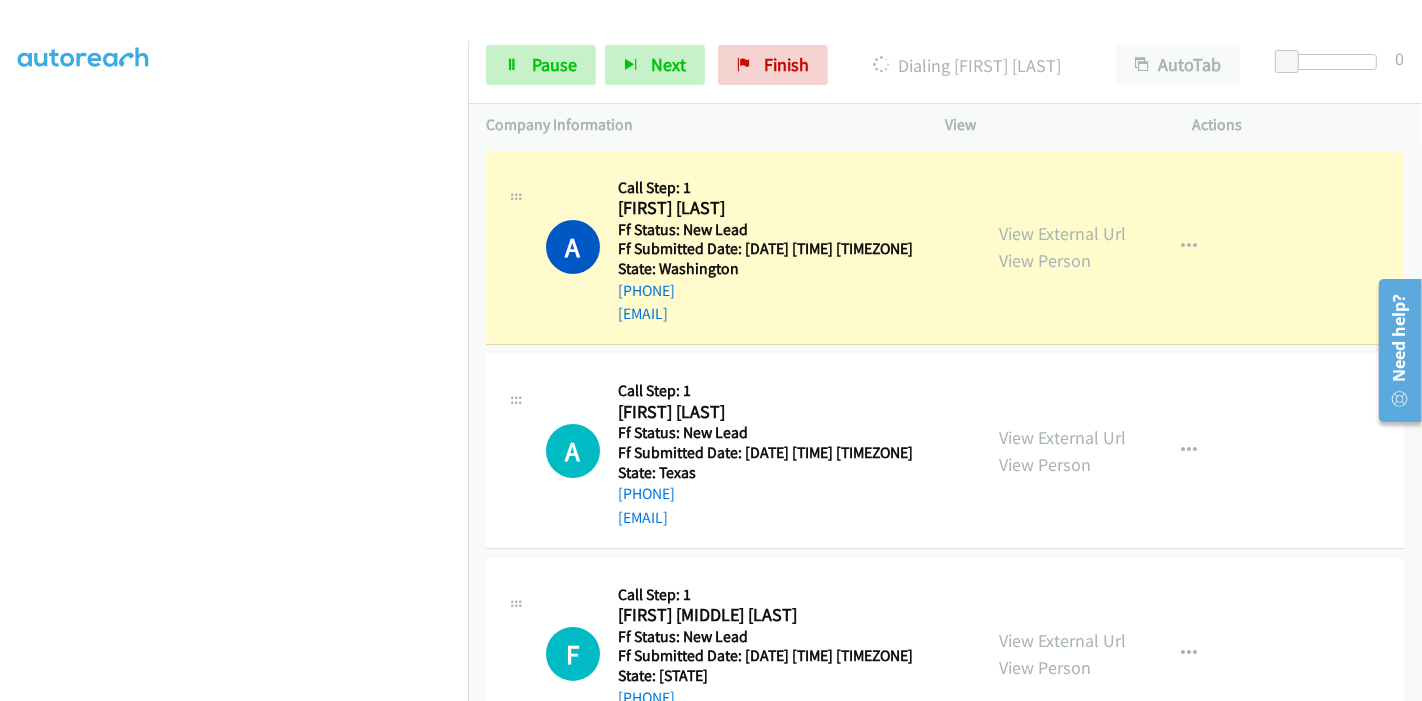 scroll, scrollTop: 422, scrollLeft: 0, axis: vertical 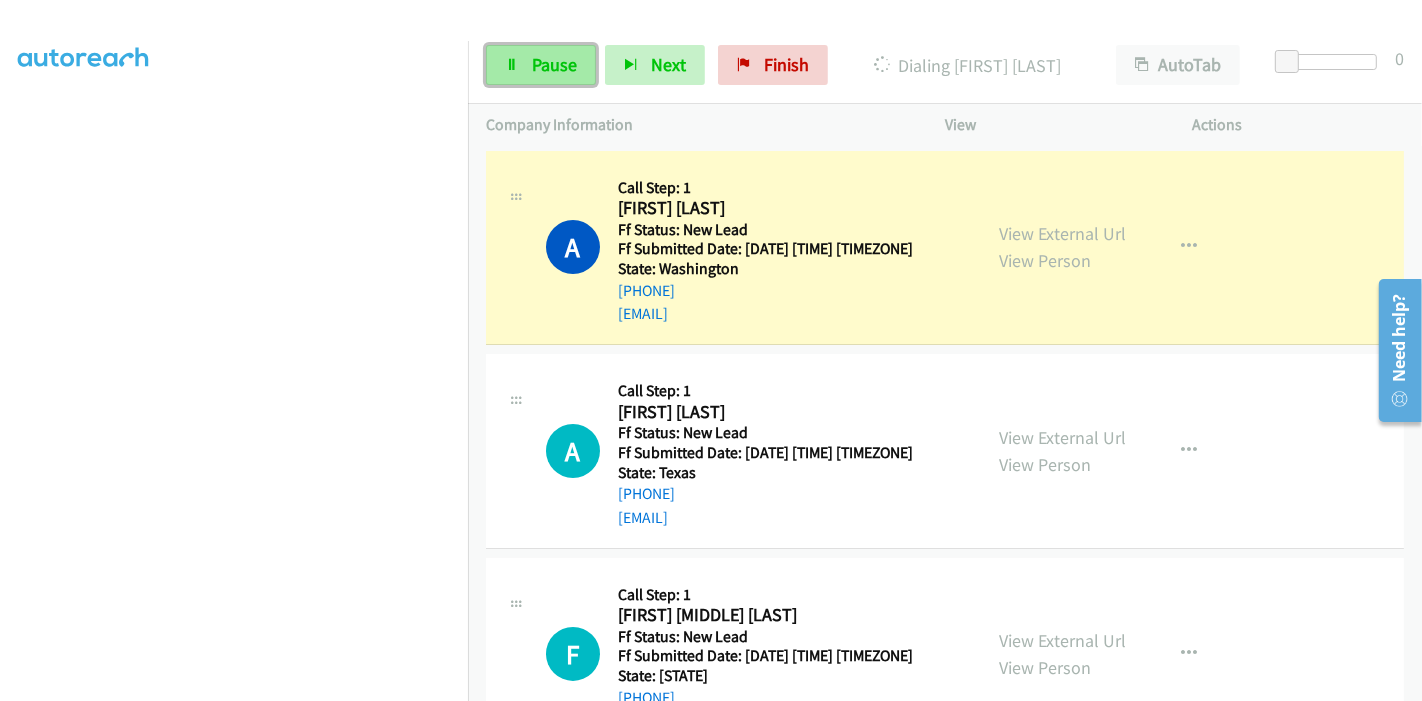 click on "Pause" at bounding box center (541, 65) 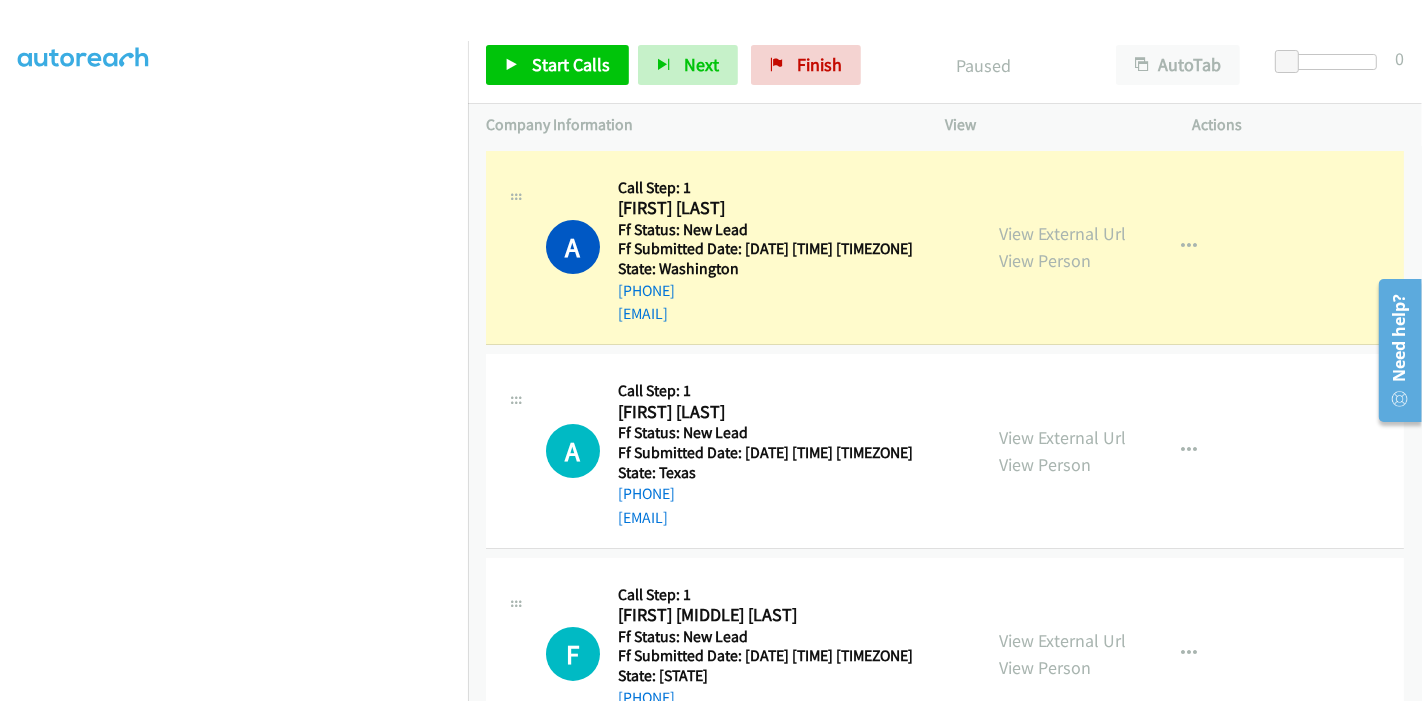 scroll, scrollTop: 0, scrollLeft: 0, axis: both 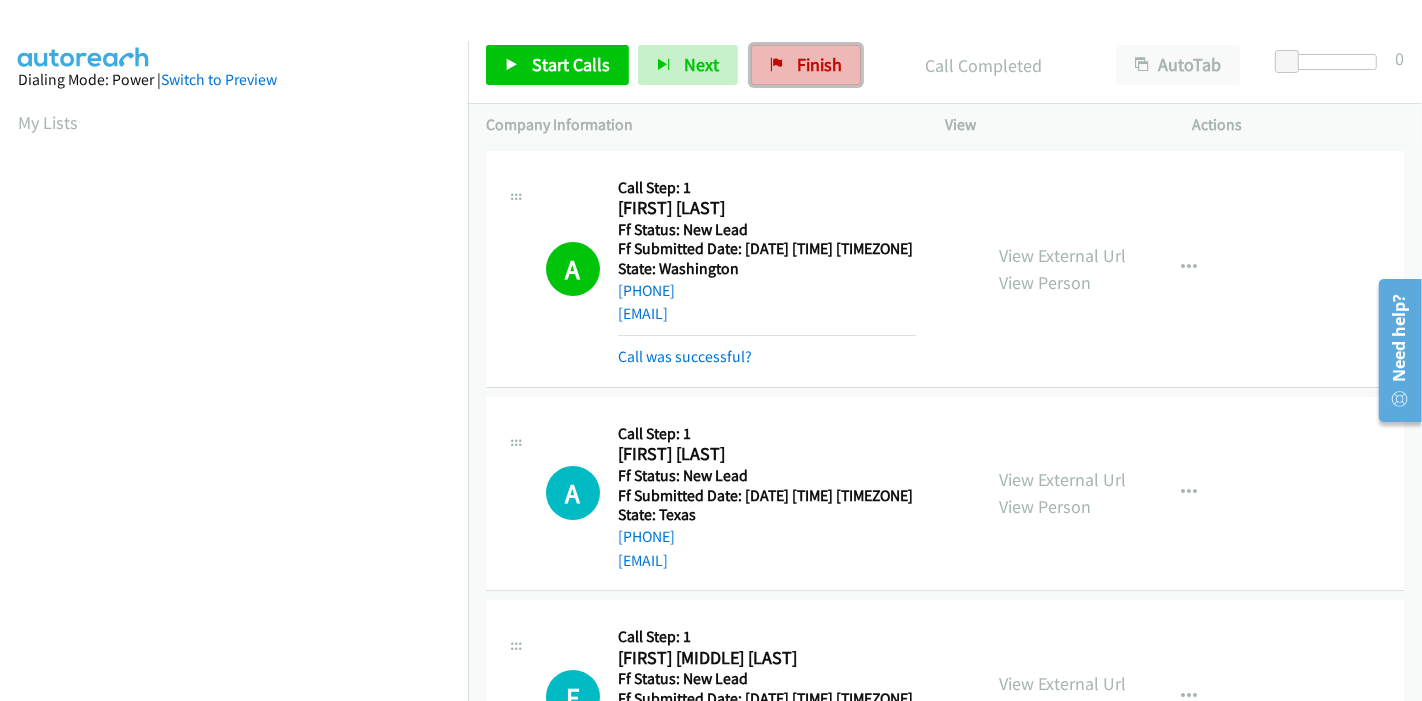 drag, startPoint x: 780, startPoint y: 75, endPoint x: 791, endPoint y: 67, distance: 13.601471 